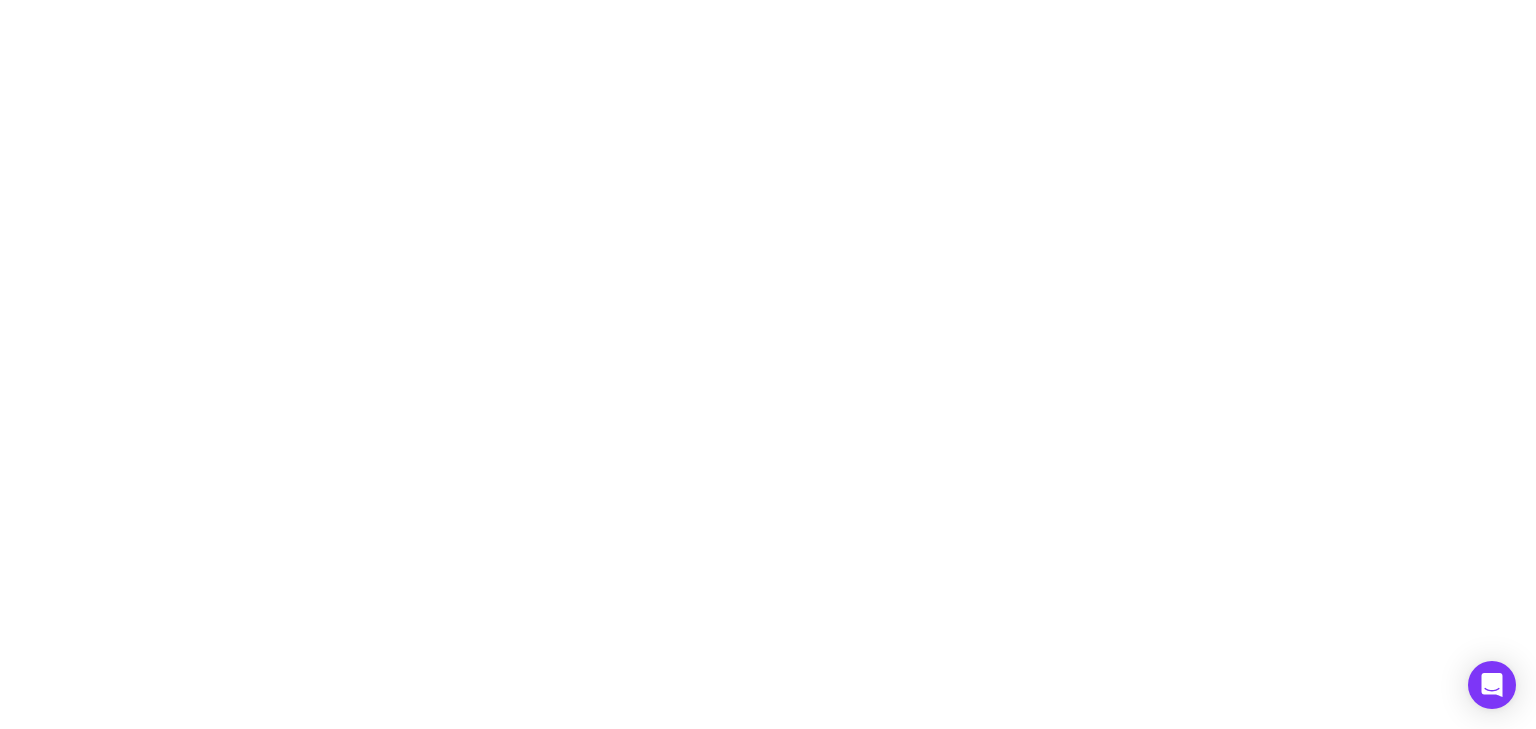 scroll, scrollTop: 0, scrollLeft: 0, axis: both 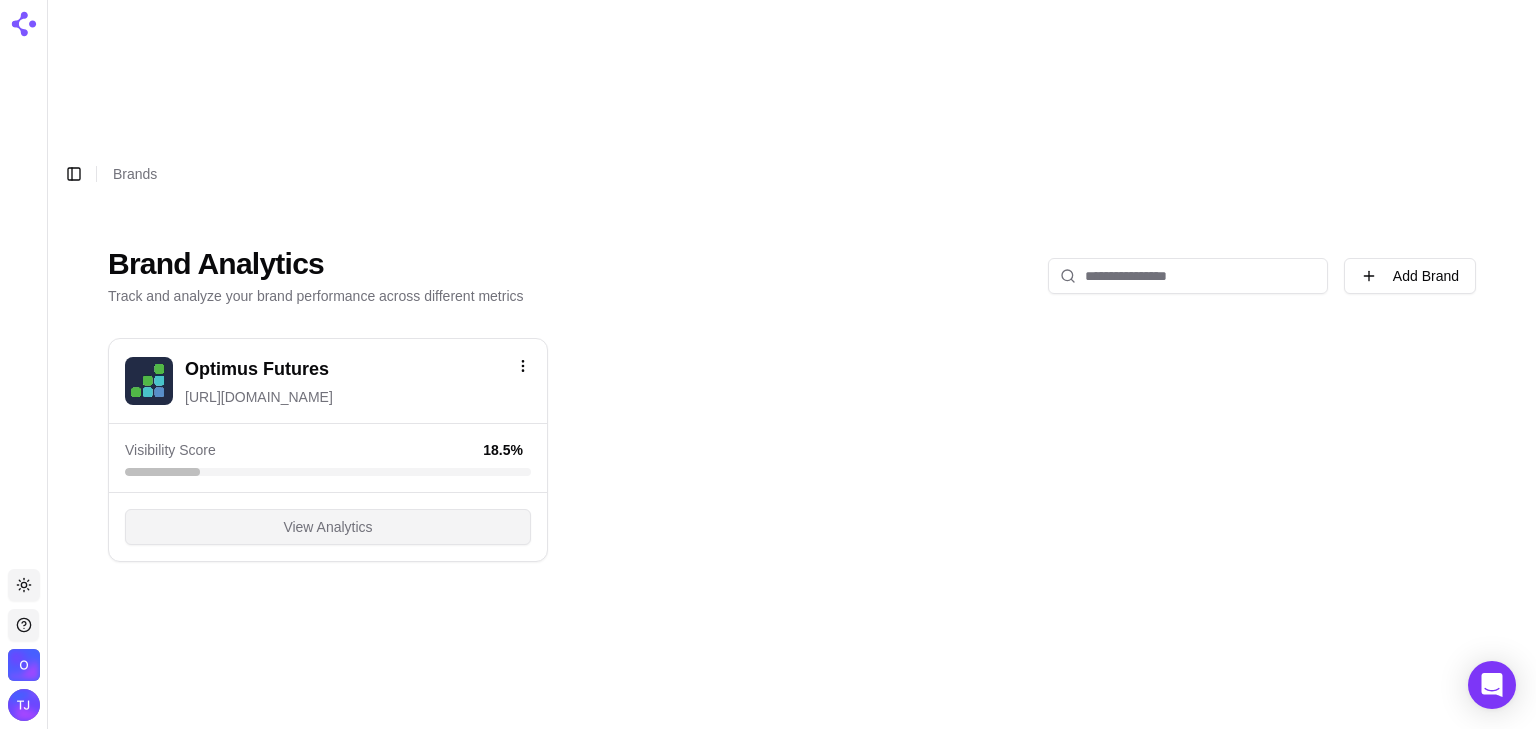click on "View Analytics" at bounding box center [327, 527] 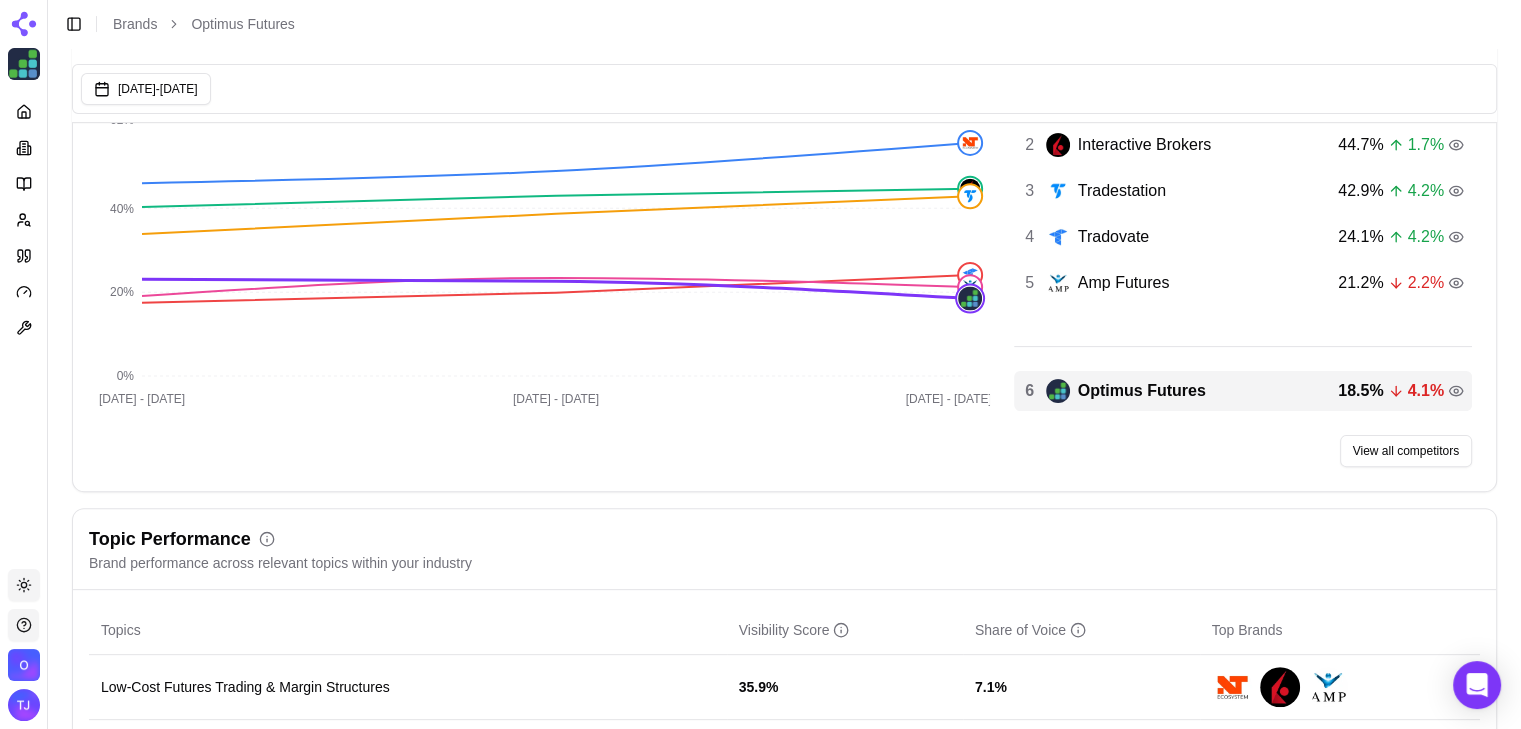 scroll, scrollTop: 600, scrollLeft: 0, axis: vertical 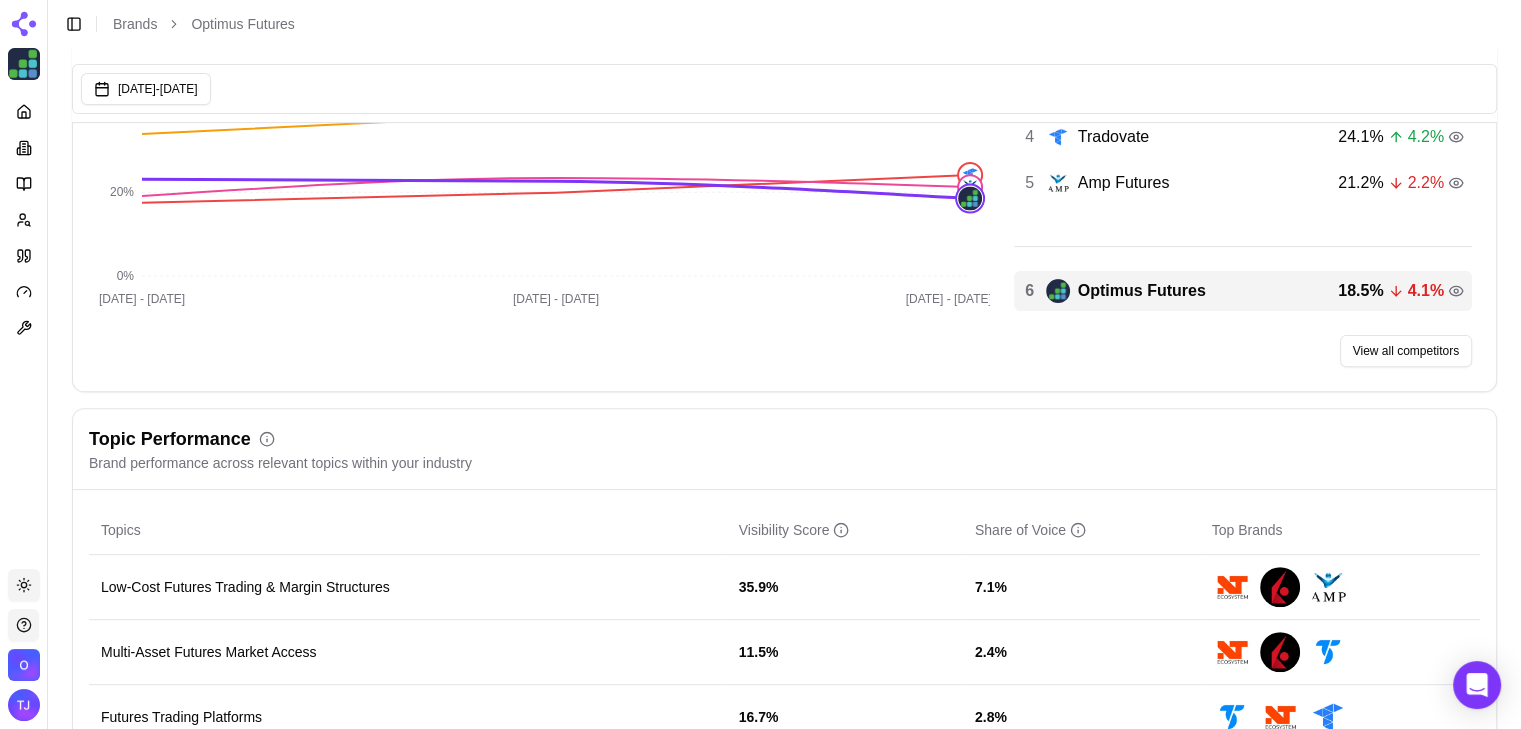 click 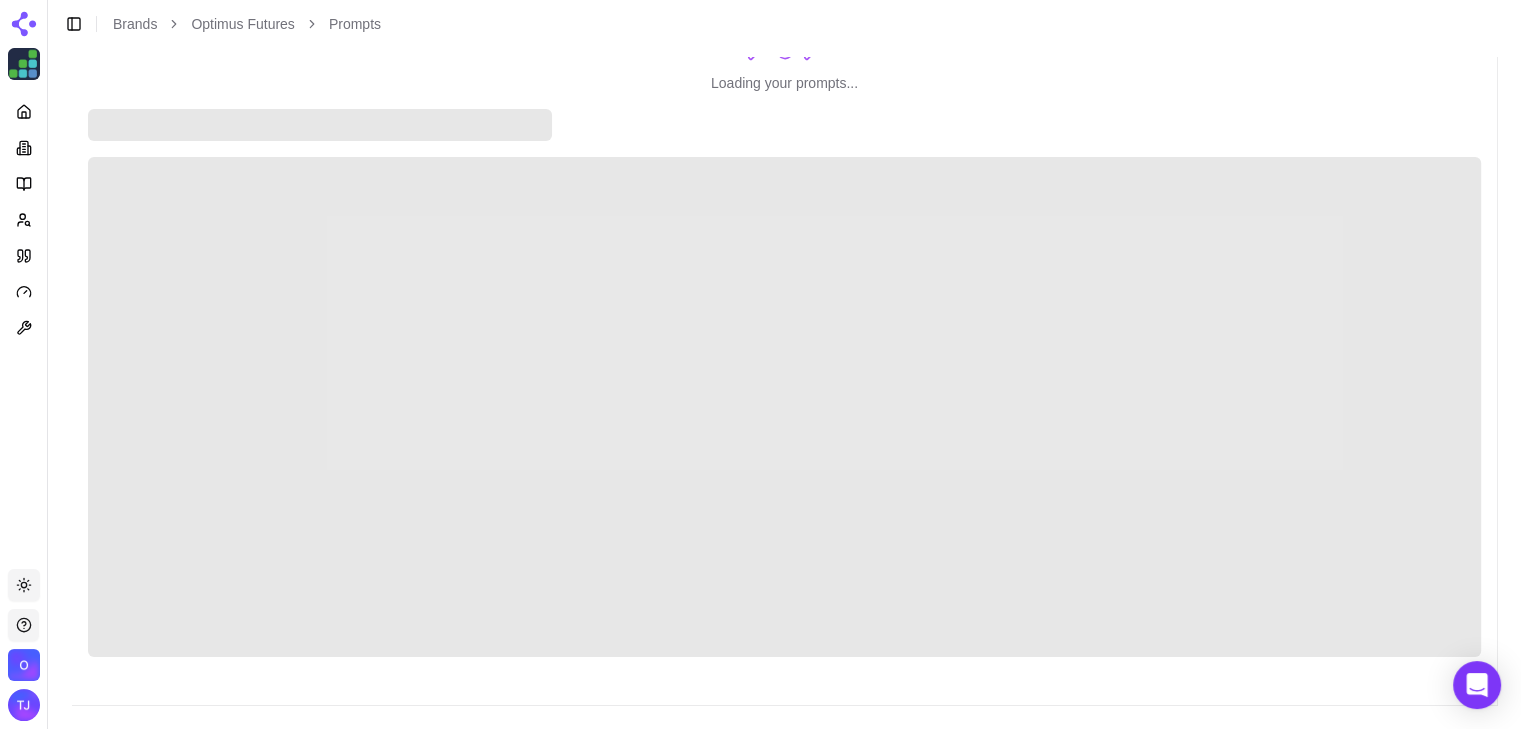 scroll, scrollTop: 0, scrollLeft: 0, axis: both 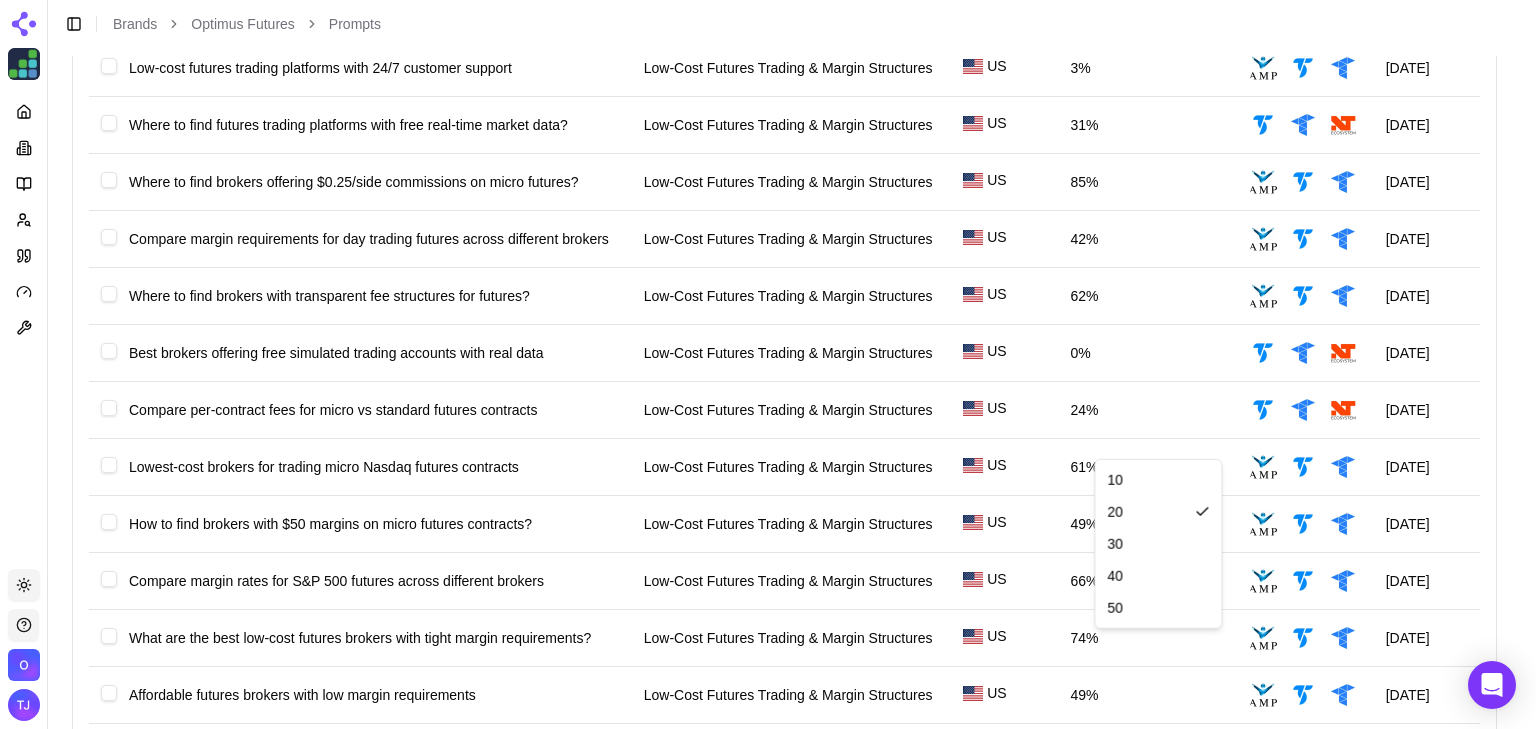 click on "Platform Toggle theme Optimus Futures   Toggle Sidebar Brands Optimus Futures Prompts Active Inactive Suggestions Topic Columns Import Export Add Prompt Prompt Topic Country Brand Mention Rate Competitors Last Run Best futures brokers for scalping with ultra-low commission structures Low-Cost Futures Trading & Margin Structures US 49% [DATE] Which brokers offer the lowest day trading margins for E-mini contracts? Low-Cost Futures Trading & Margin Structures US 83% [DATE] Which brokers offer the cheapest intraday margins for E-mini futures? Low-Cost Futures Trading & Margin Structures US 67% [DATE] Which brokers offer volume-based rebates on futures commissions? Low-Cost Futures Trading & Margin Structures US 46% [DATE] Top-rated futures brokers with volume-based commission rebates Low-Cost Futures Trading & Margin Structures US 48% [DATE] Cheapest way to trade crude oil futures with small account sizes Low-Cost Futures Trading & Margin Structures US 27% [DATE] US 24% [DATE] US 3% US" at bounding box center [768, 44] 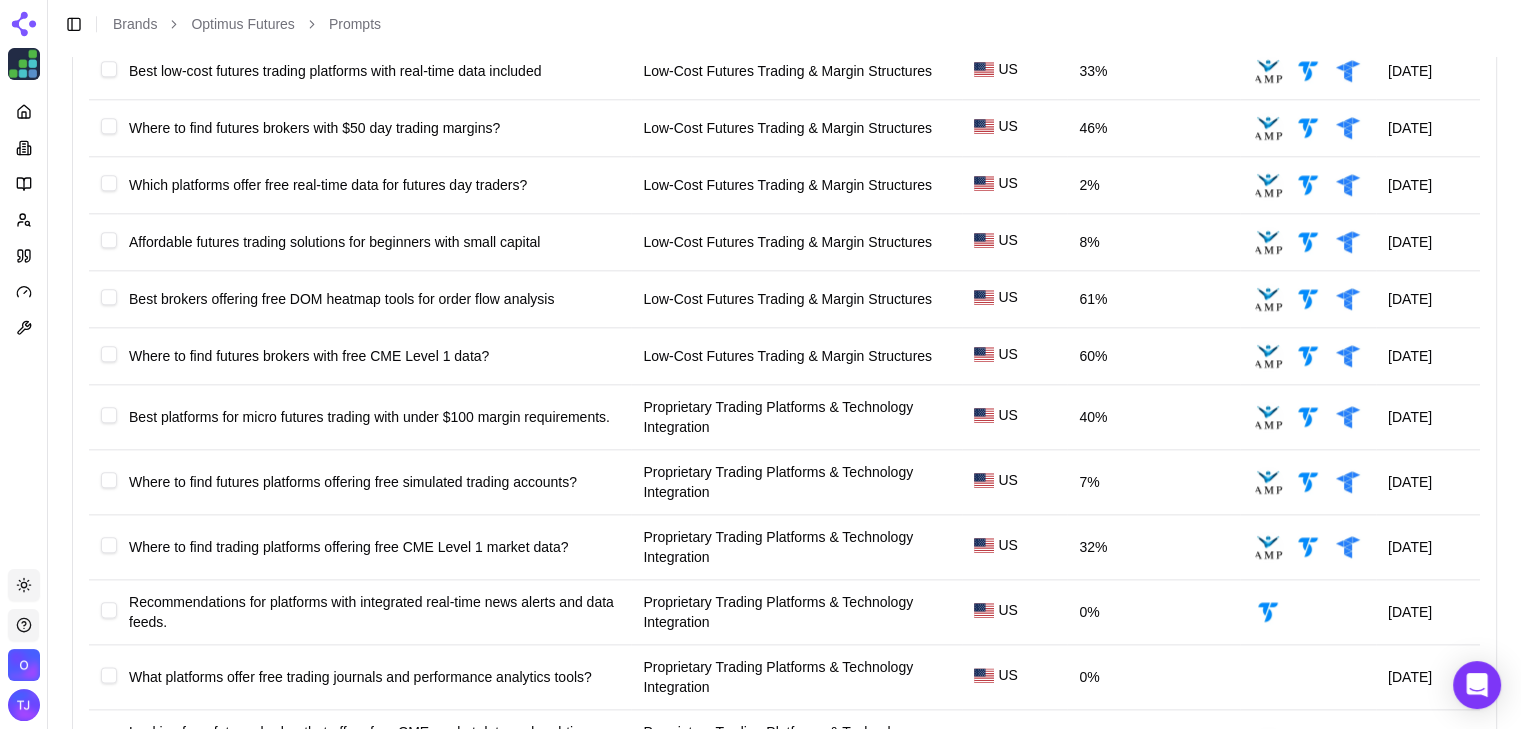 scroll, scrollTop: 2612, scrollLeft: 0, axis: vertical 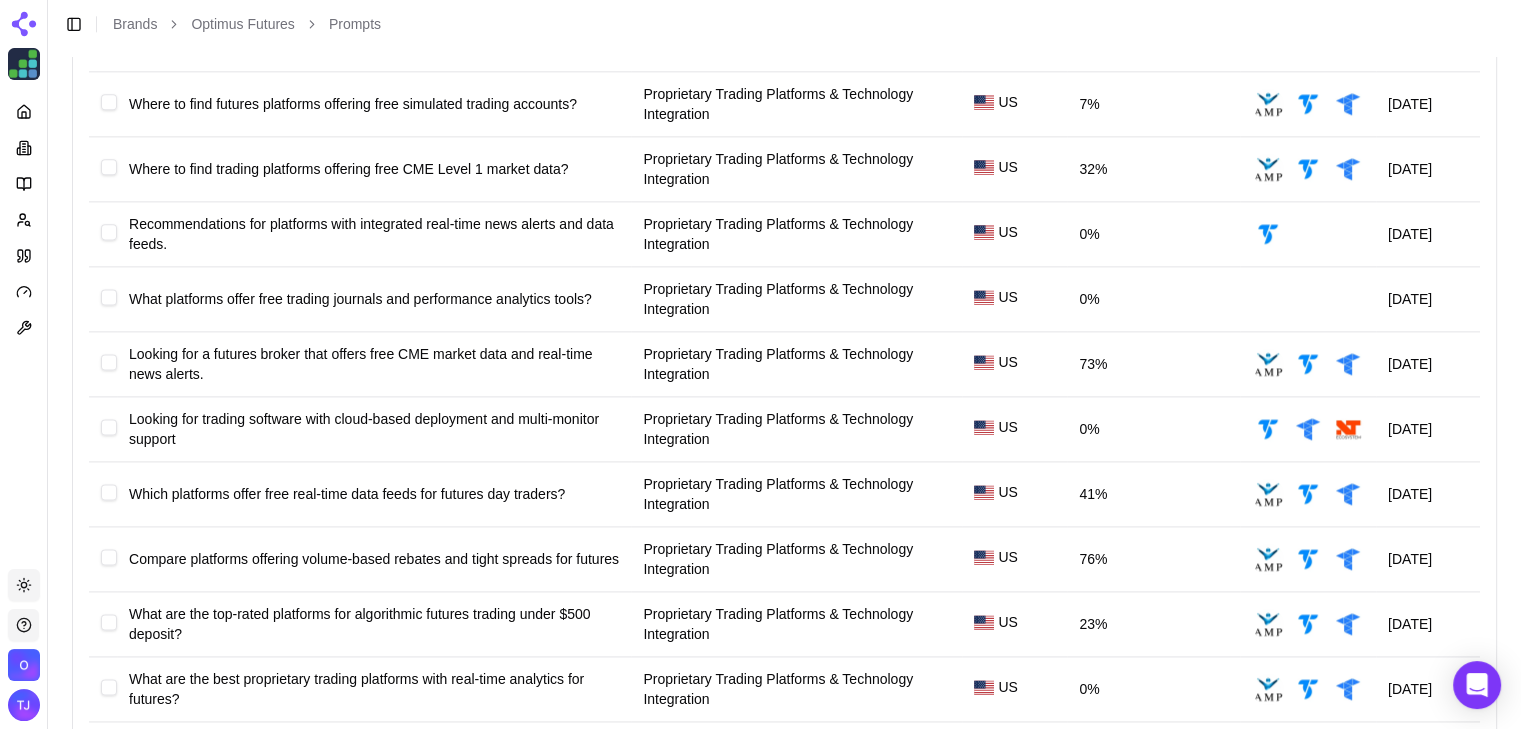 click on "Go to last page" at bounding box center [1464, 810] 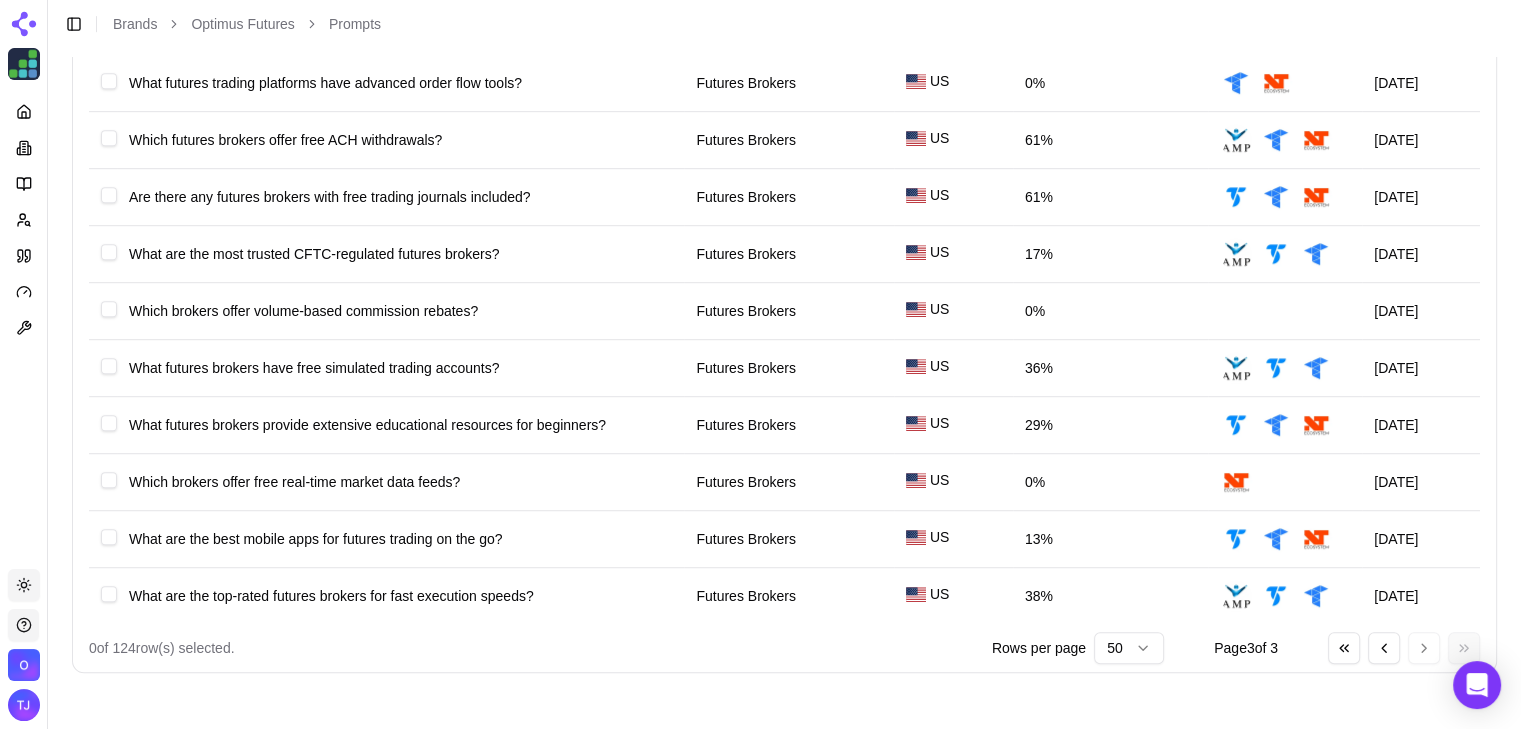 scroll, scrollTop: 1024, scrollLeft: 0, axis: vertical 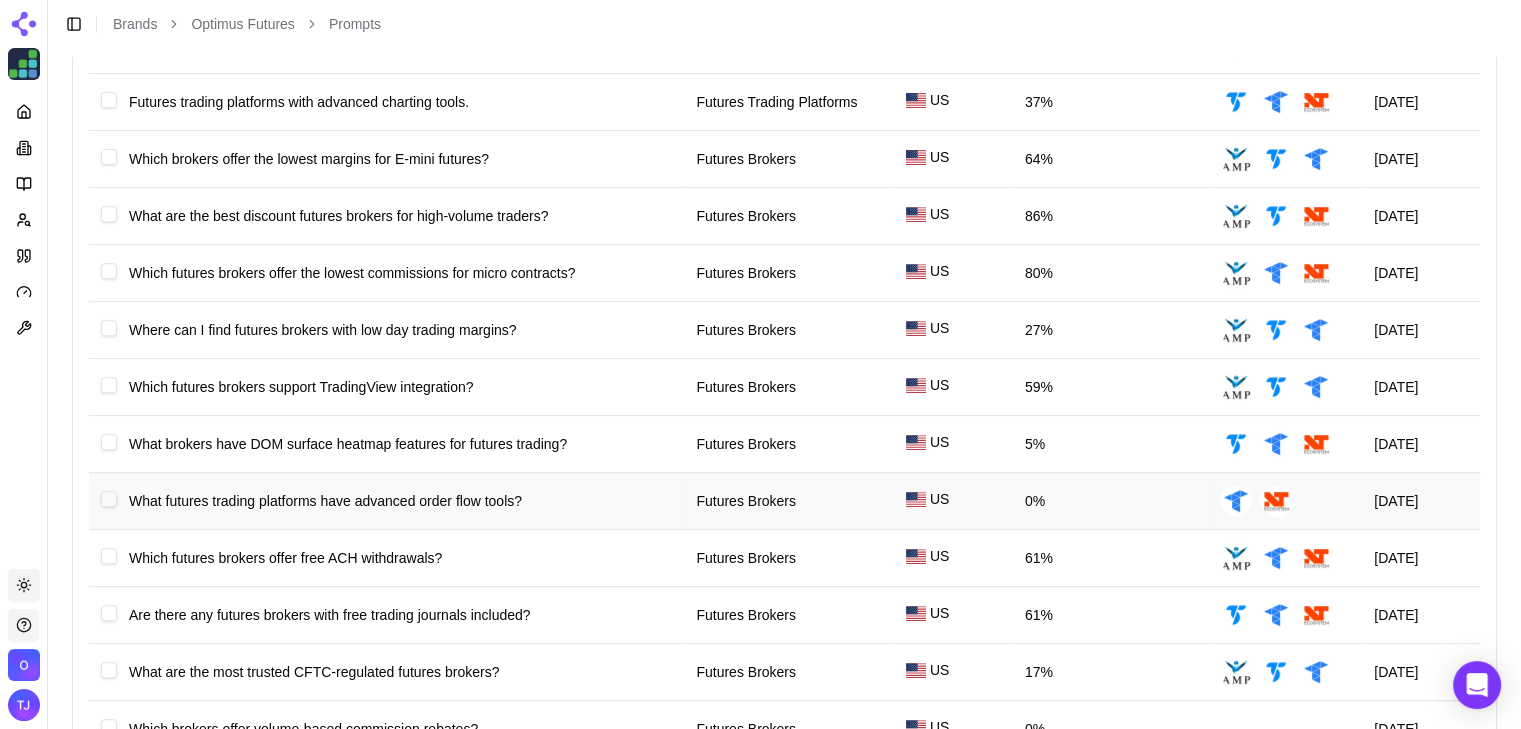 click on "What futures trading platforms have advanced order flow tools?" at bounding box center (325, 501) 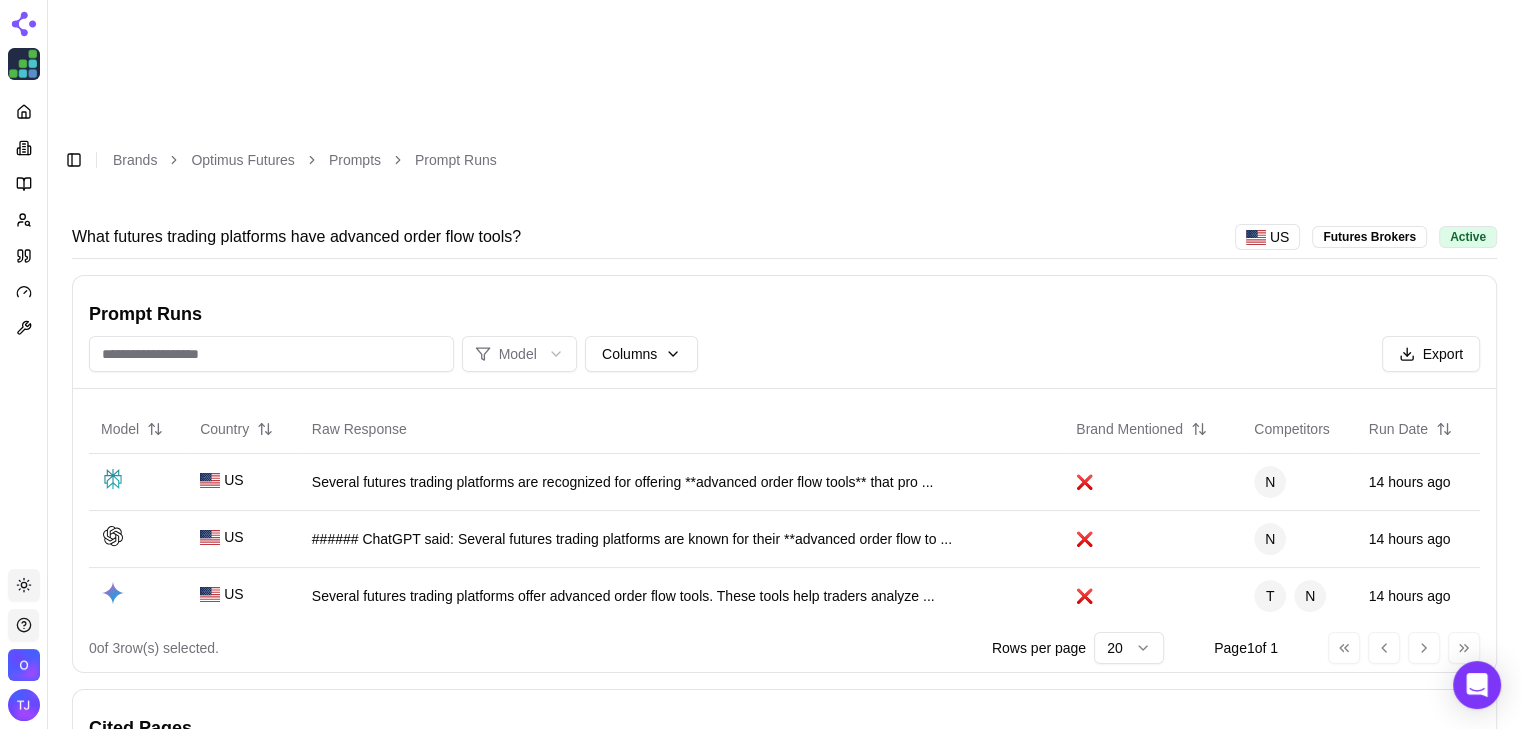 scroll, scrollTop: 762, scrollLeft: 0, axis: vertical 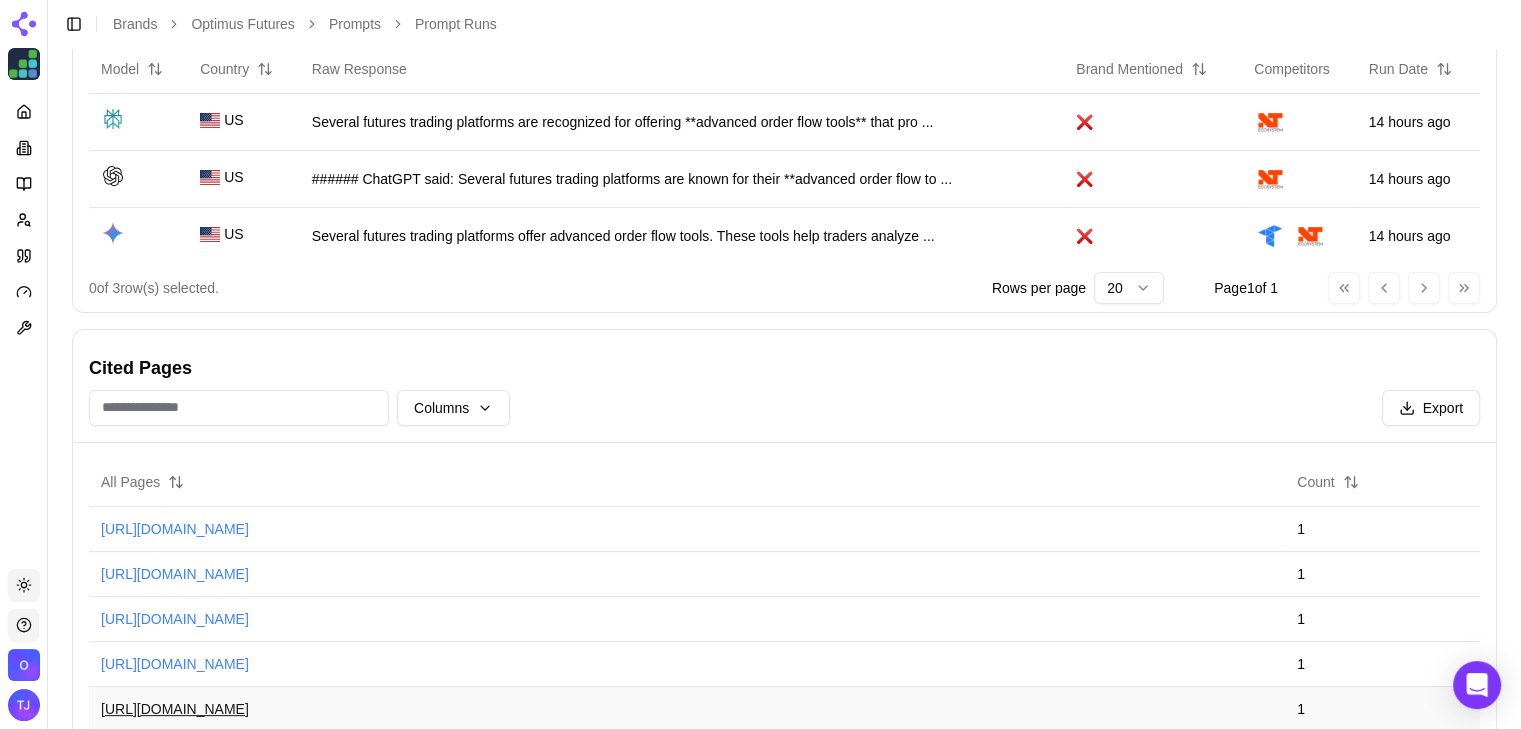 click on "[URL][DOMAIN_NAME]" at bounding box center (175, 709) 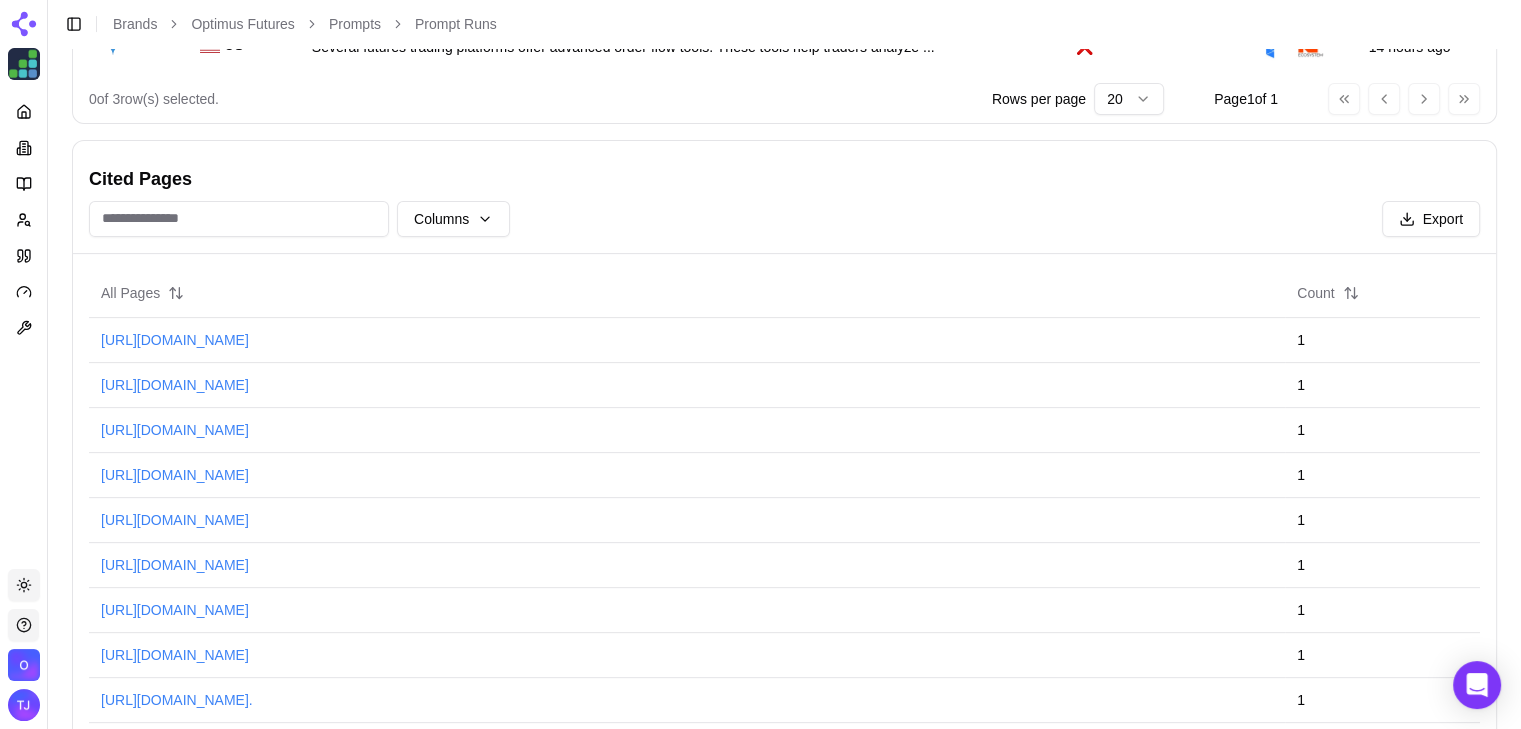 scroll, scrollTop: 569, scrollLeft: 0, axis: vertical 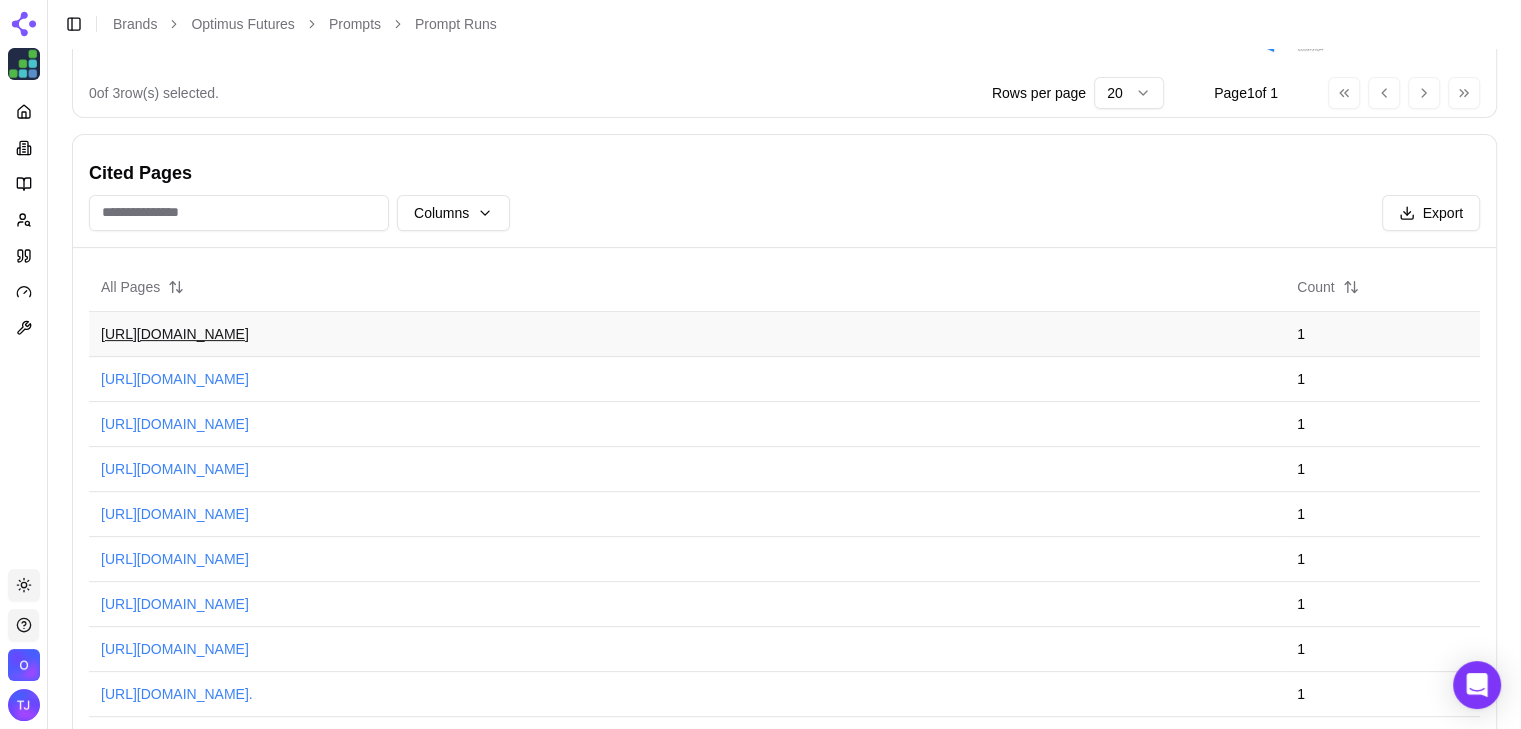 click on "[URL][DOMAIN_NAME]" at bounding box center (175, 334) 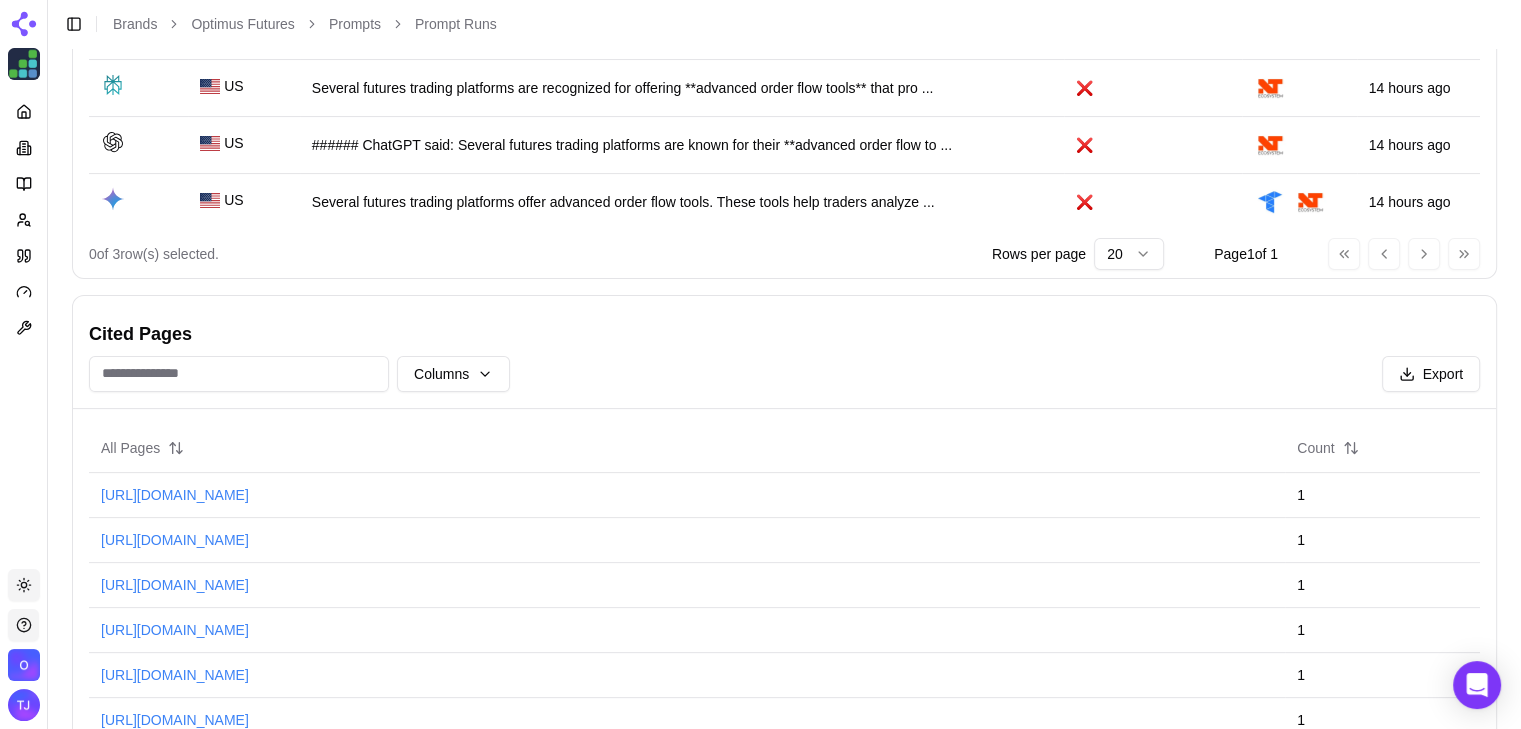 scroll, scrollTop: 413, scrollLeft: 0, axis: vertical 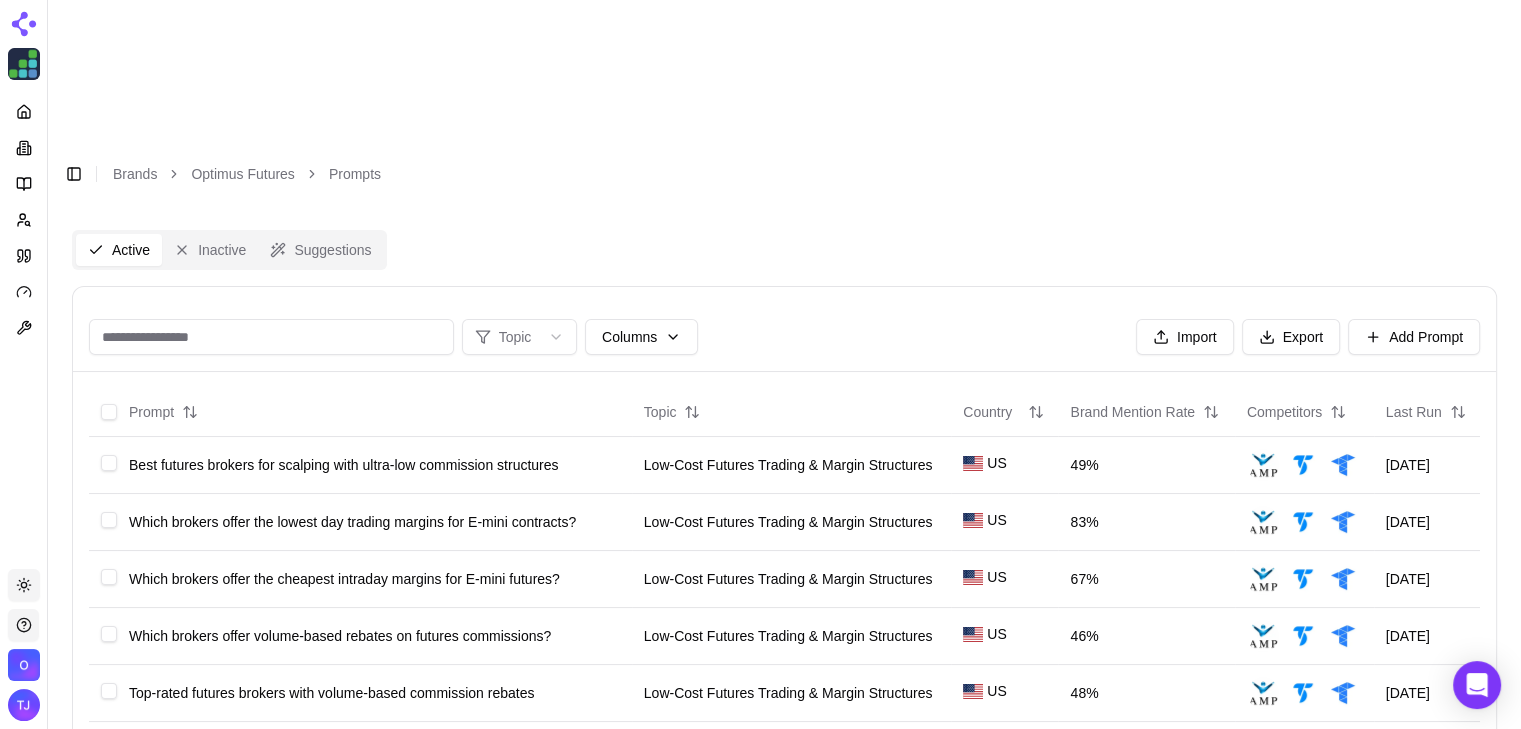 click 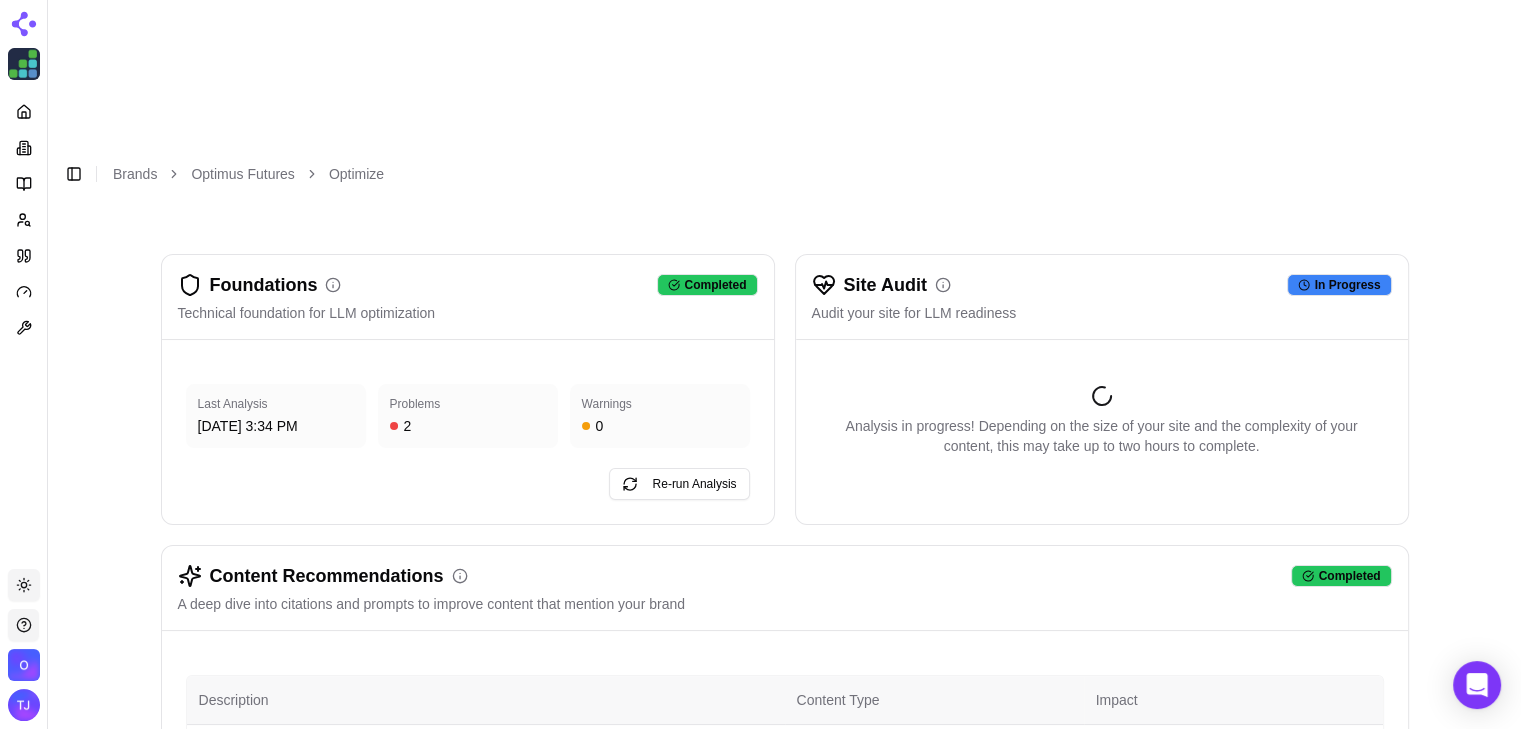 click on "Site Audit  In Progress" at bounding box center (1102, 285) 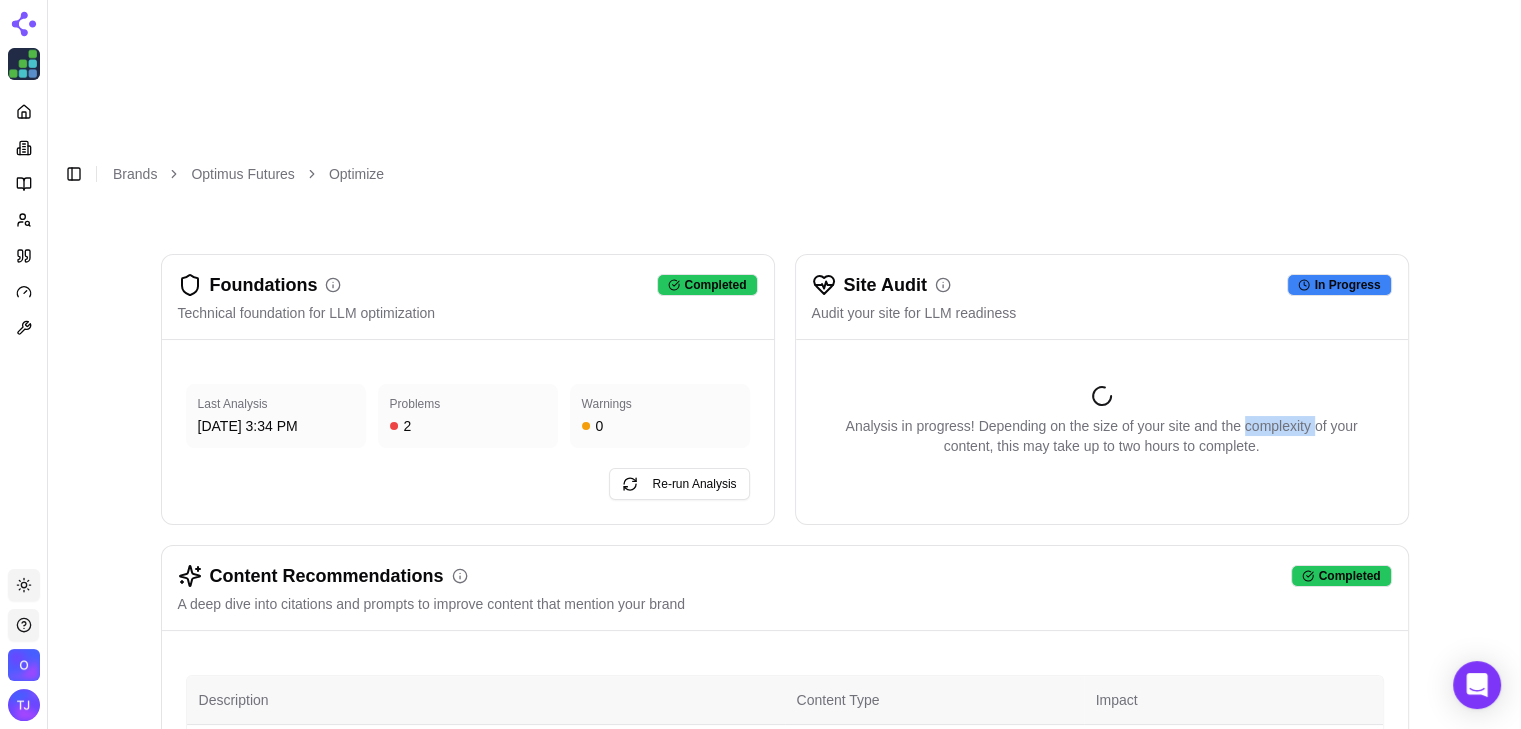 click on "Analysis in progress! Depending on the size of your site and the complexity of your content, this may take up to two hours to complete." at bounding box center [1102, 436] 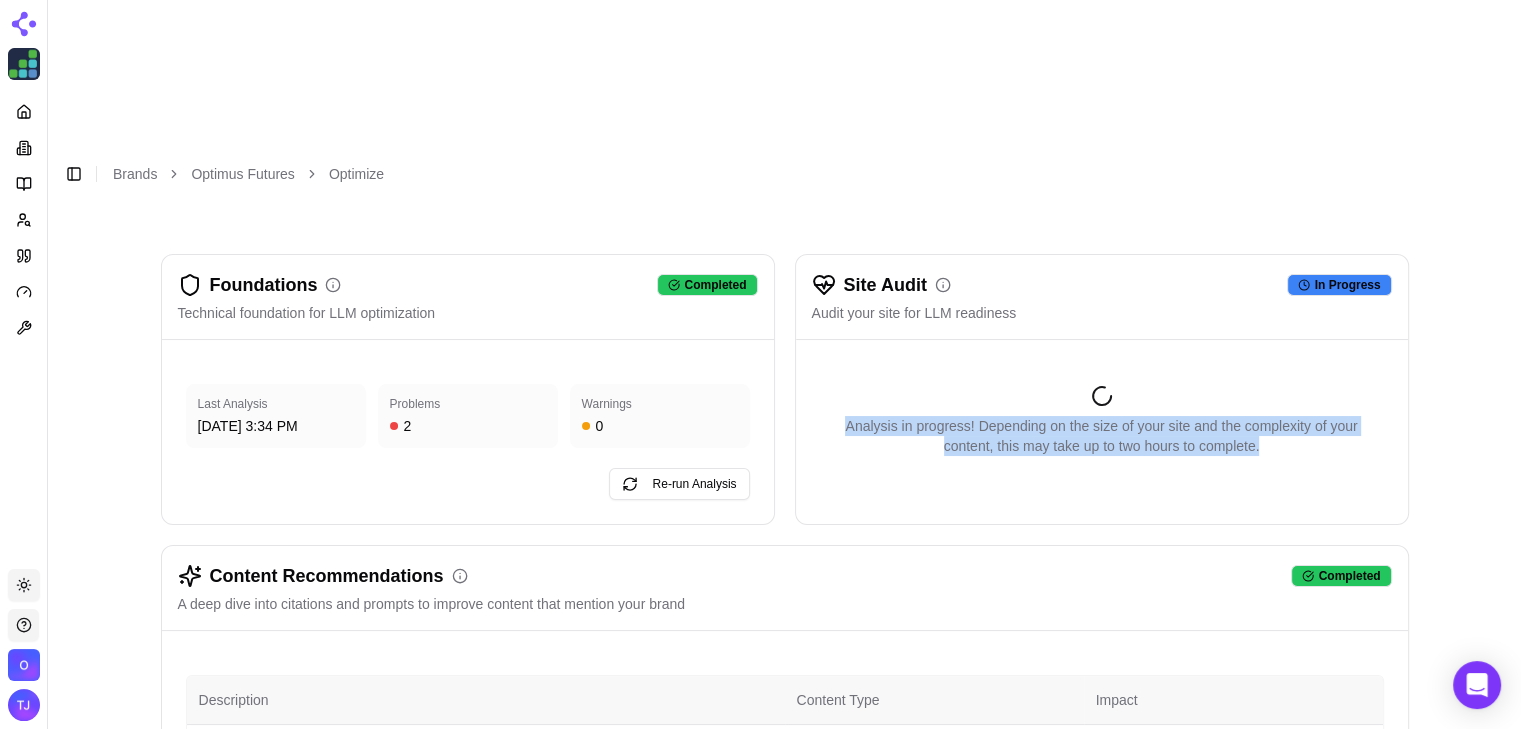 click on "Analysis in progress! Depending on the size of your site and the complexity of your content, this may take up to two hours to complete." at bounding box center (1102, 436) 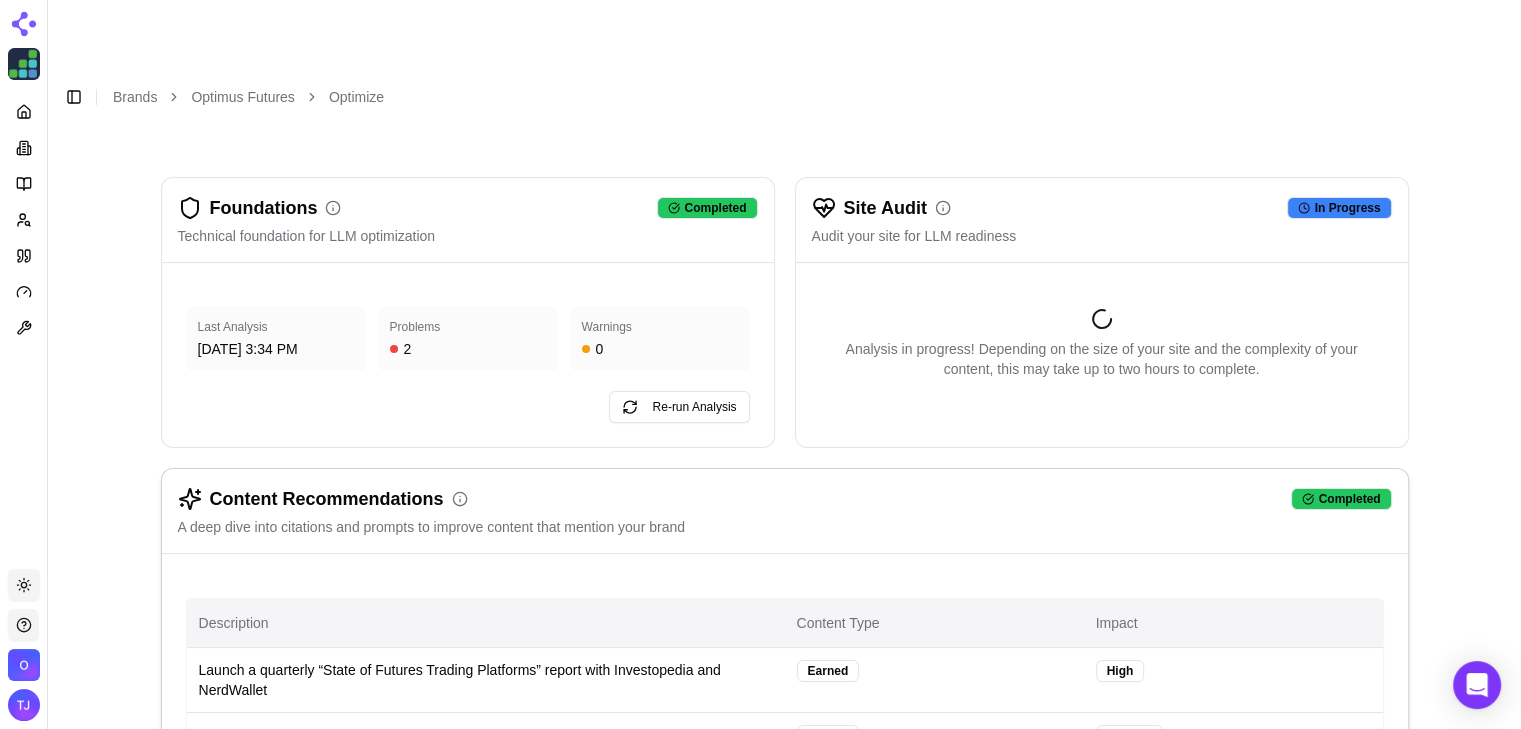 scroll, scrollTop: 100, scrollLeft: 0, axis: vertical 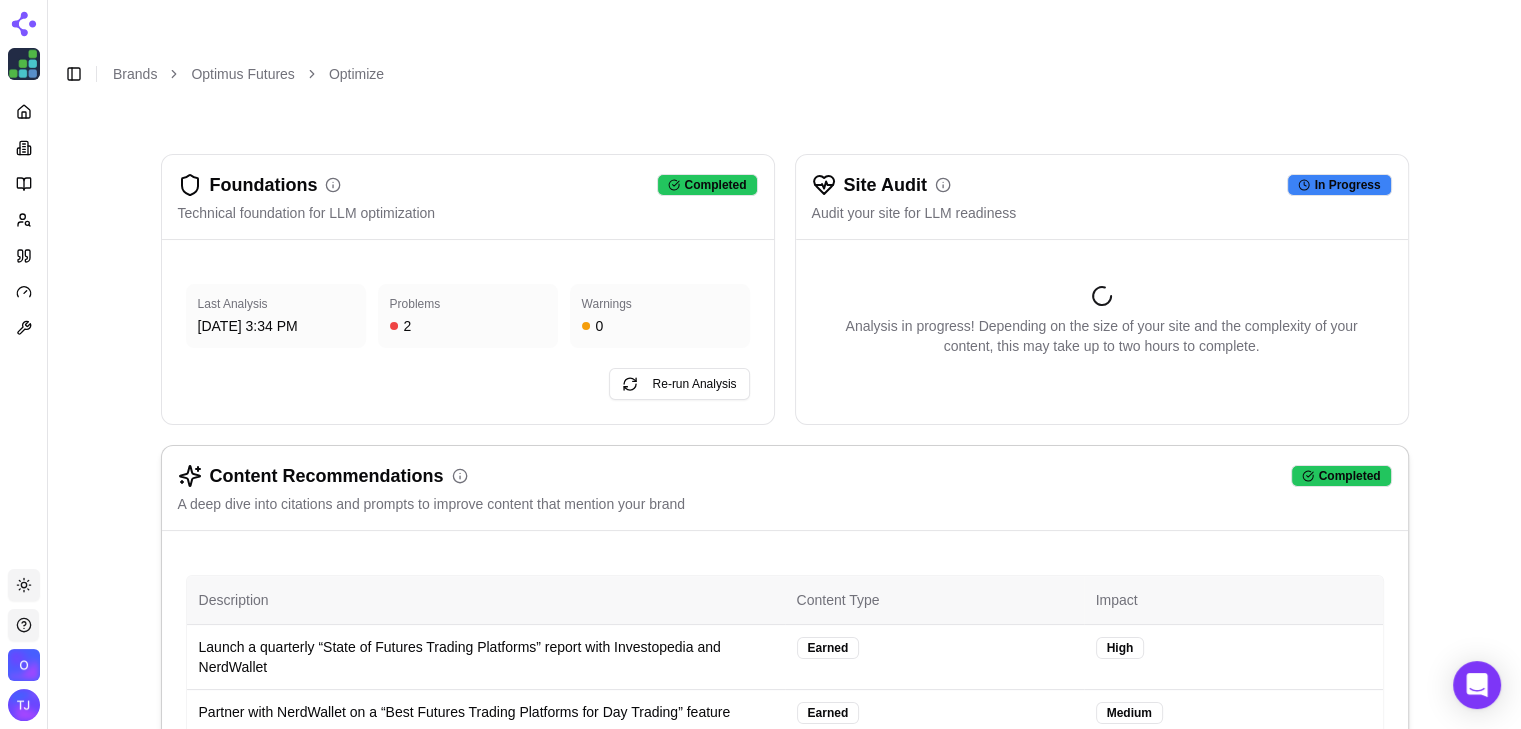 click on "Content Recommendations  Completed A deep dive into citations and prompts to improve content that mention your brand" at bounding box center (785, 488) 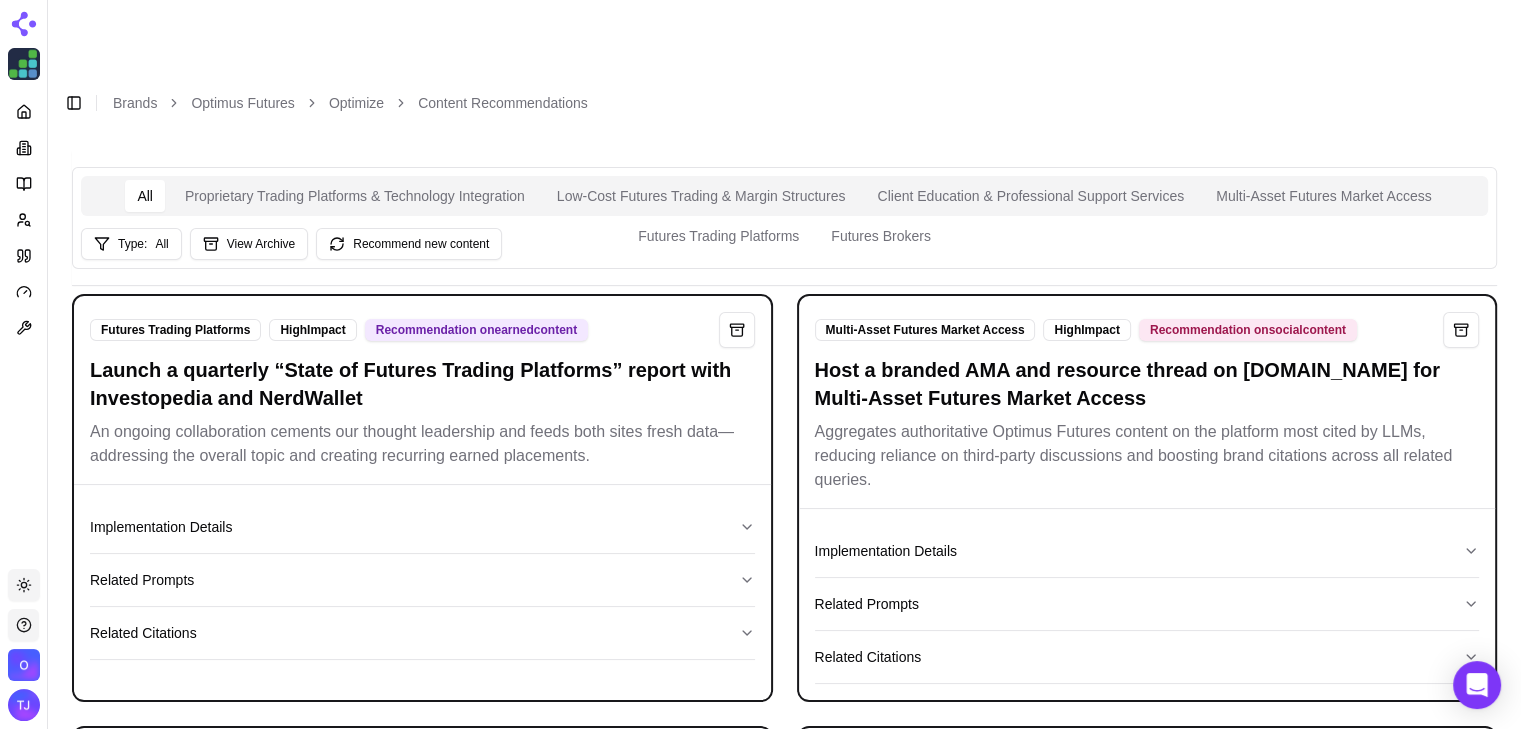 scroll, scrollTop: 0, scrollLeft: 0, axis: both 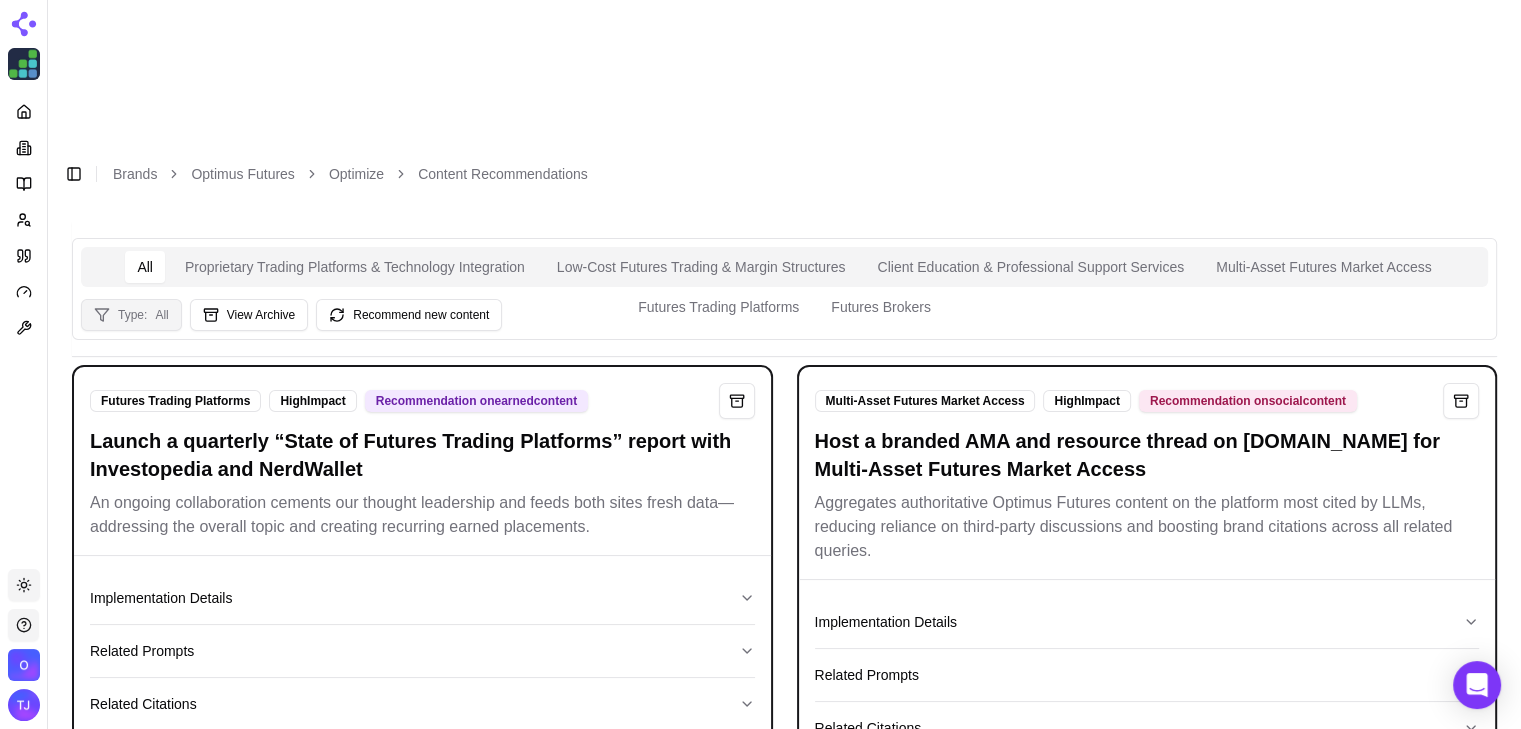 click on "Type: All" at bounding box center [131, 315] 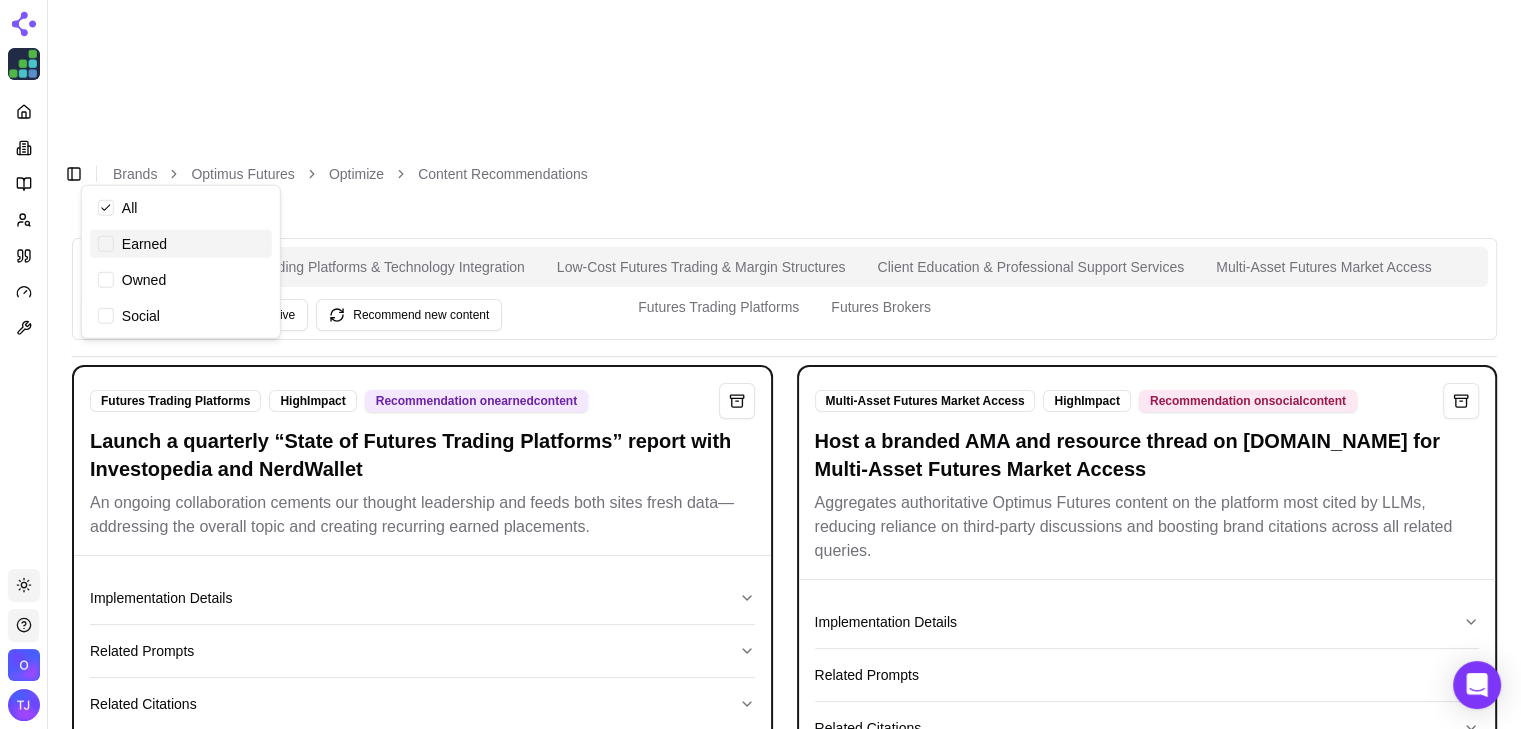 click on "Earned" at bounding box center (144, 244) 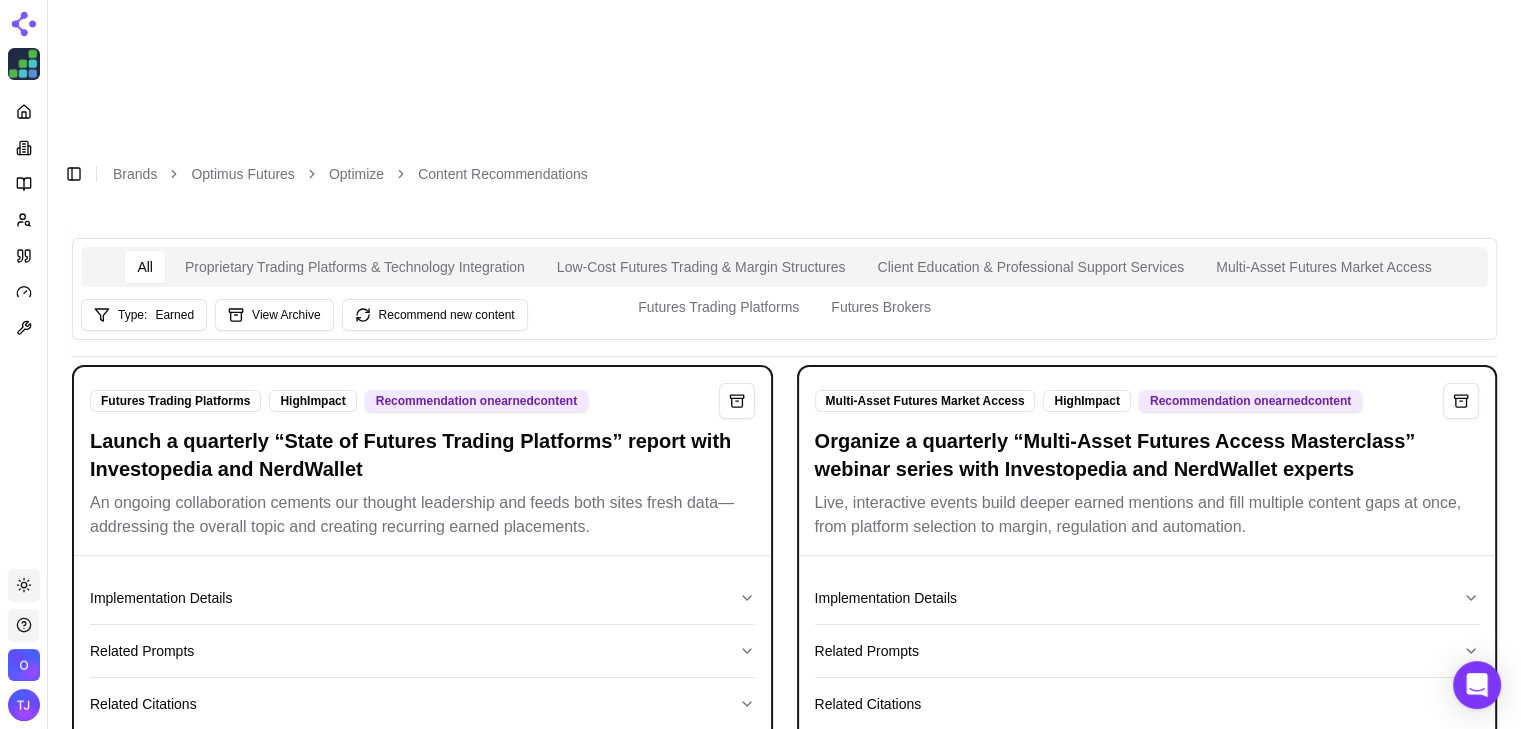 click on "Futures Trading Platforms High  Impact Recommendation on  earned  content Launch a quarterly “State of Futures Trading Platforms” report with Investopedia and NerdWallet An ongoing collaboration cements our thought leadership and feeds both sites fresh data—addressing the overall topic and creating recurring earned placements." at bounding box center [422, 461] 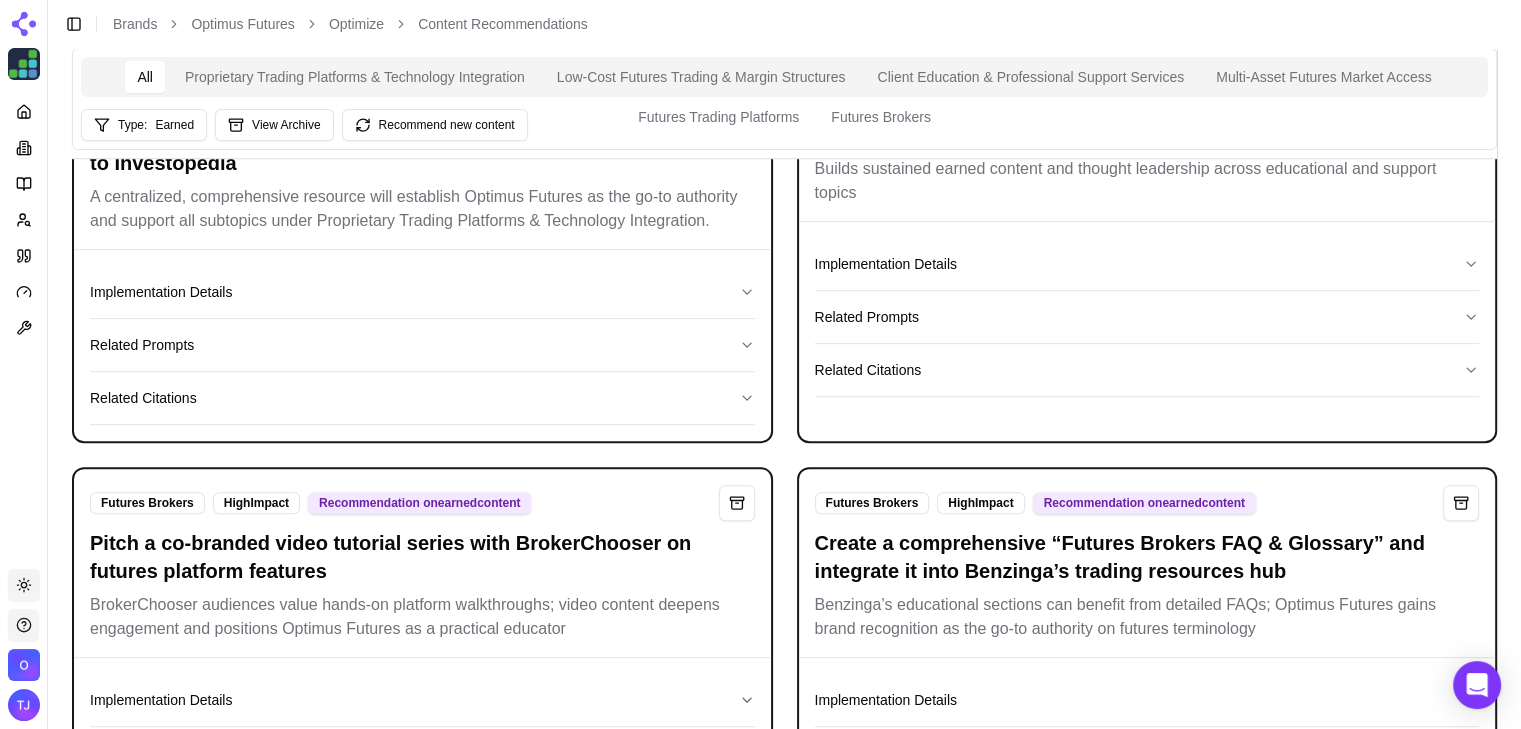 scroll, scrollTop: 920, scrollLeft: 0, axis: vertical 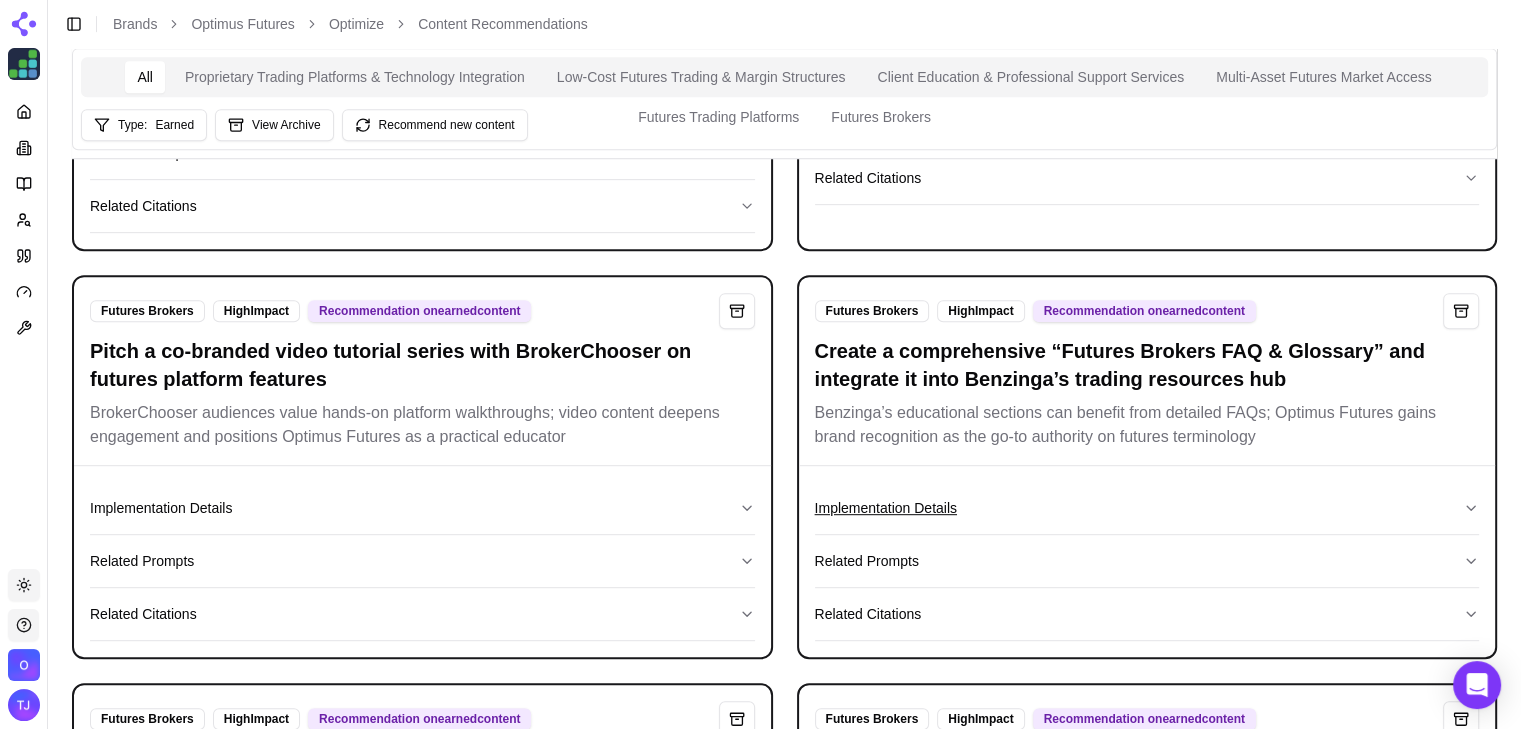 click on "Implementation Details" at bounding box center (1147, 508) 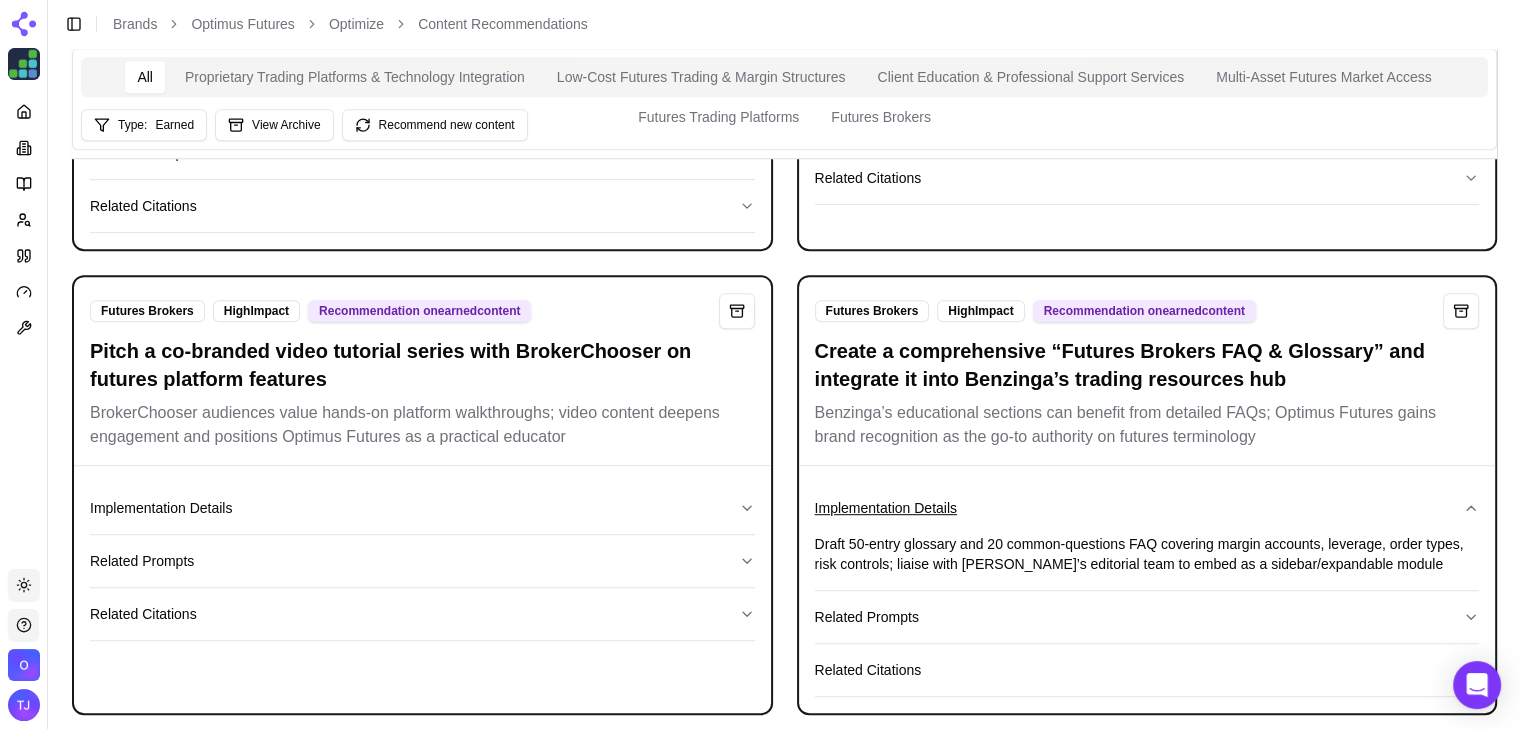 click on "Implementation Details" at bounding box center (1147, 508) 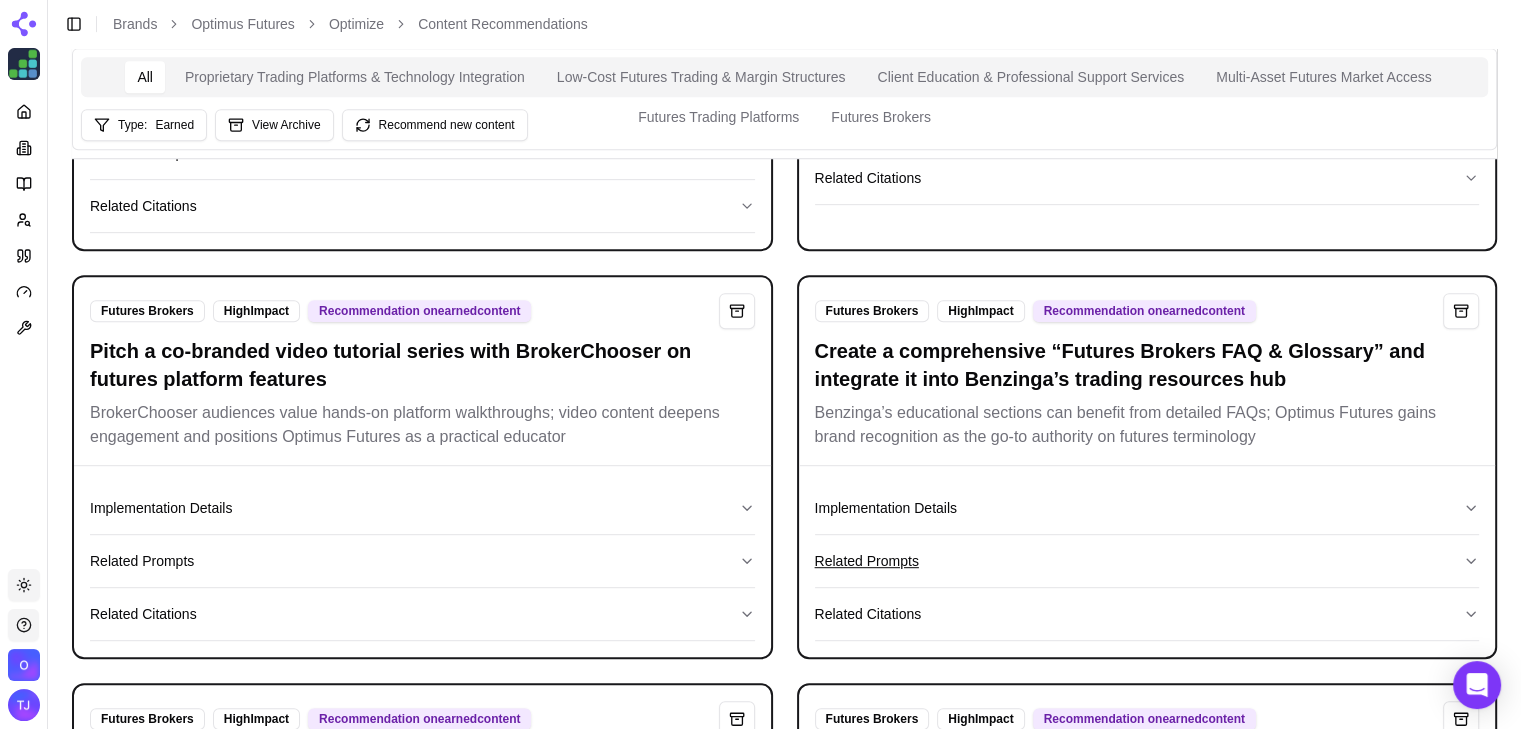 click on "Related Prompts" at bounding box center [1147, 561] 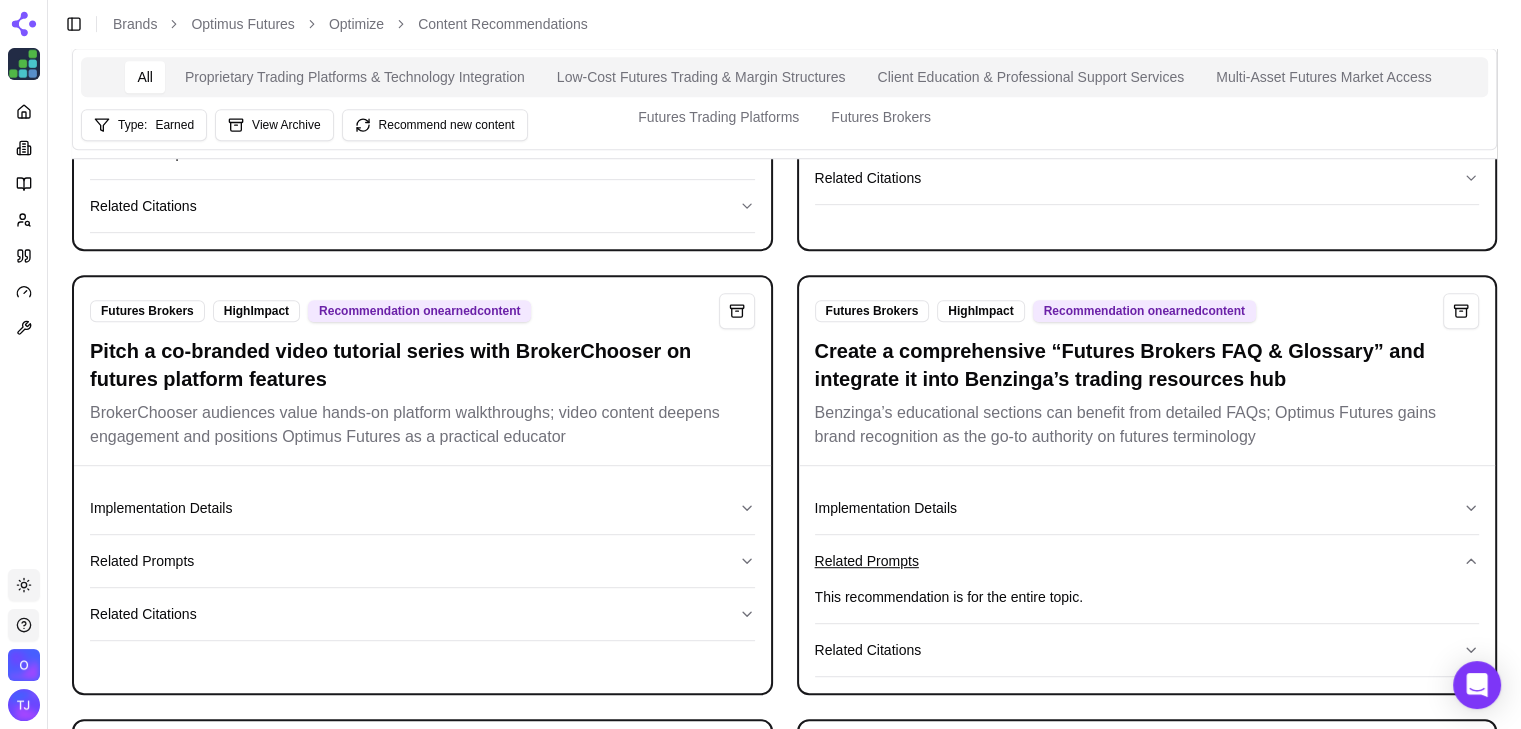click on "Related Prompts" at bounding box center (1147, 561) 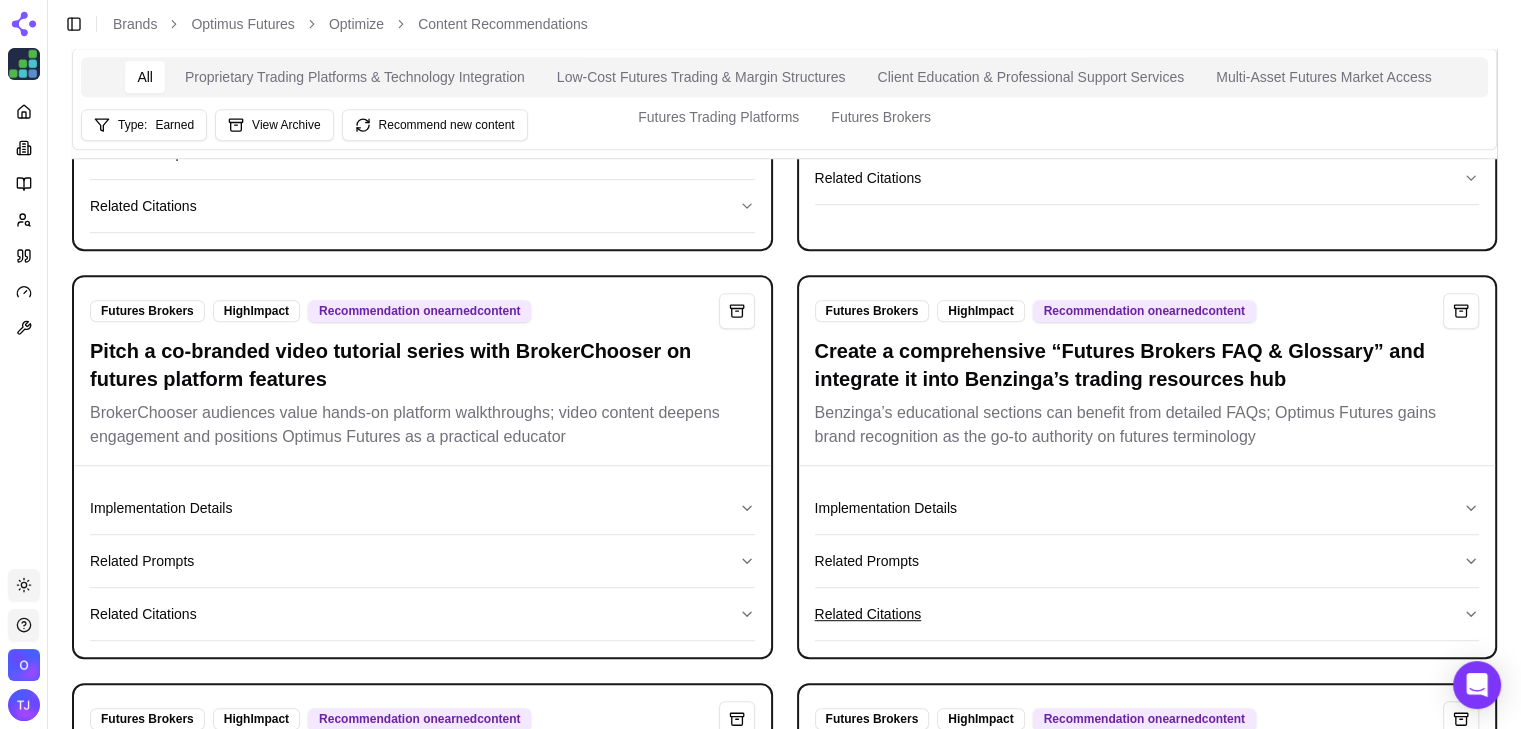 click on "Related Citations" at bounding box center [1147, 614] 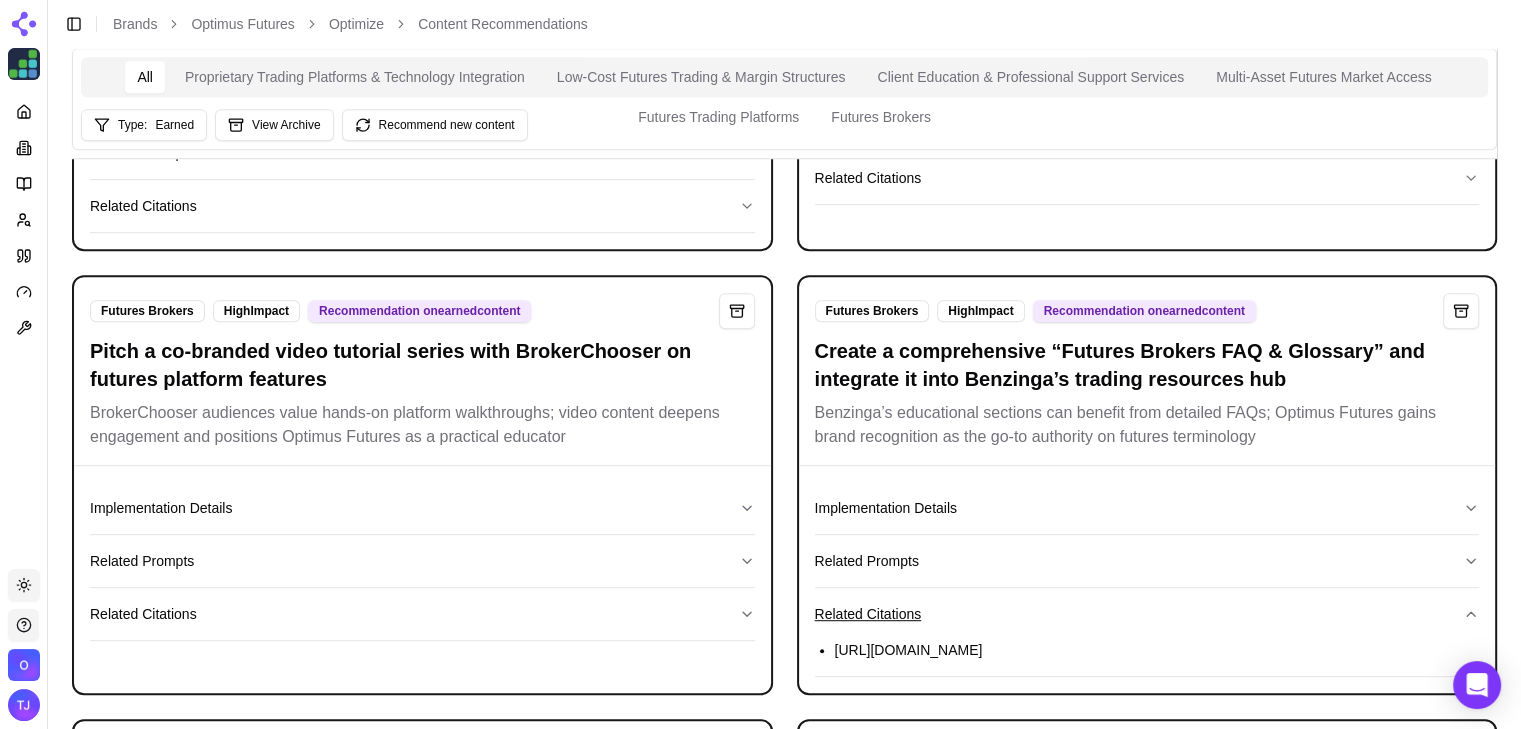 click on "Related Citations" at bounding box center (1147, 614) 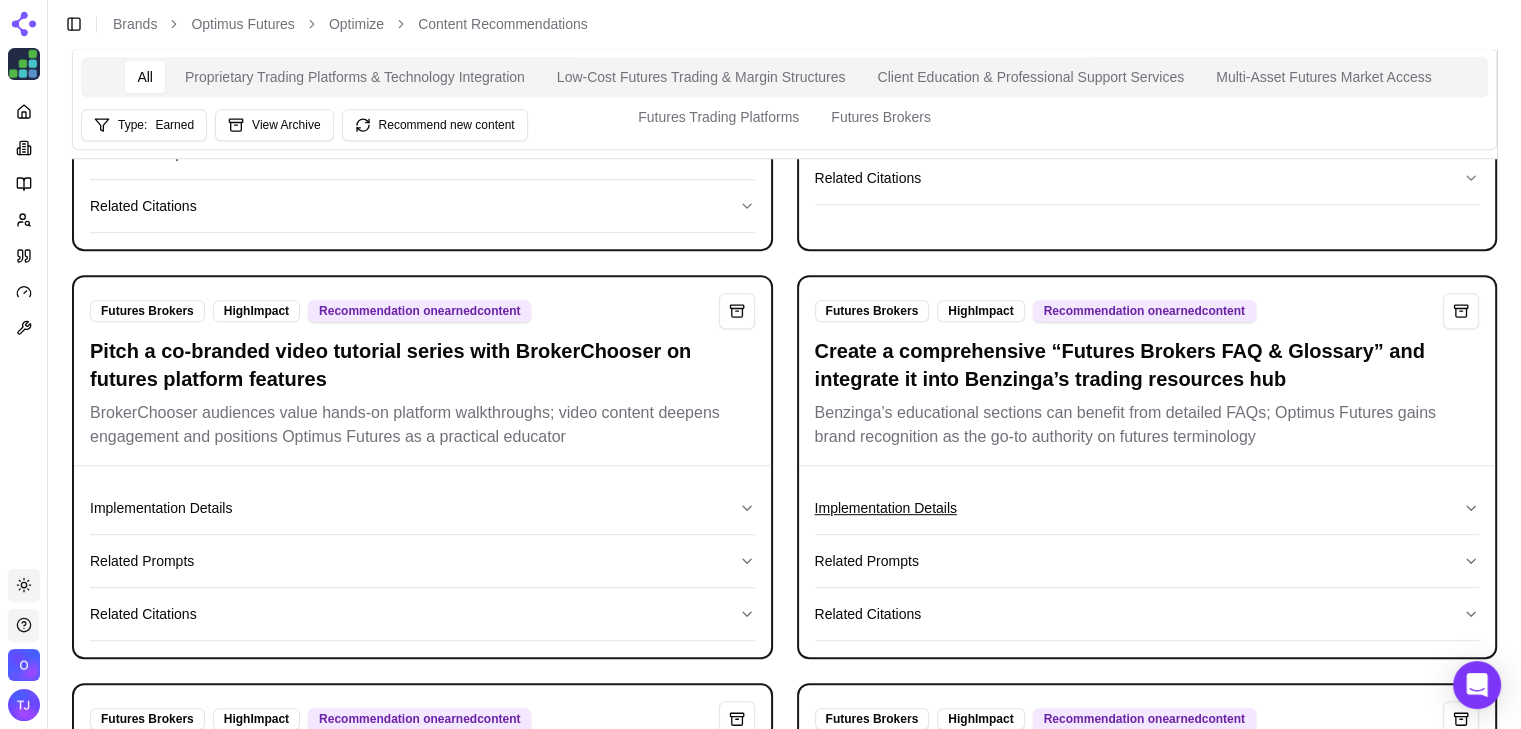 click on "Implementation Details" at bounding box center [1147, 508] 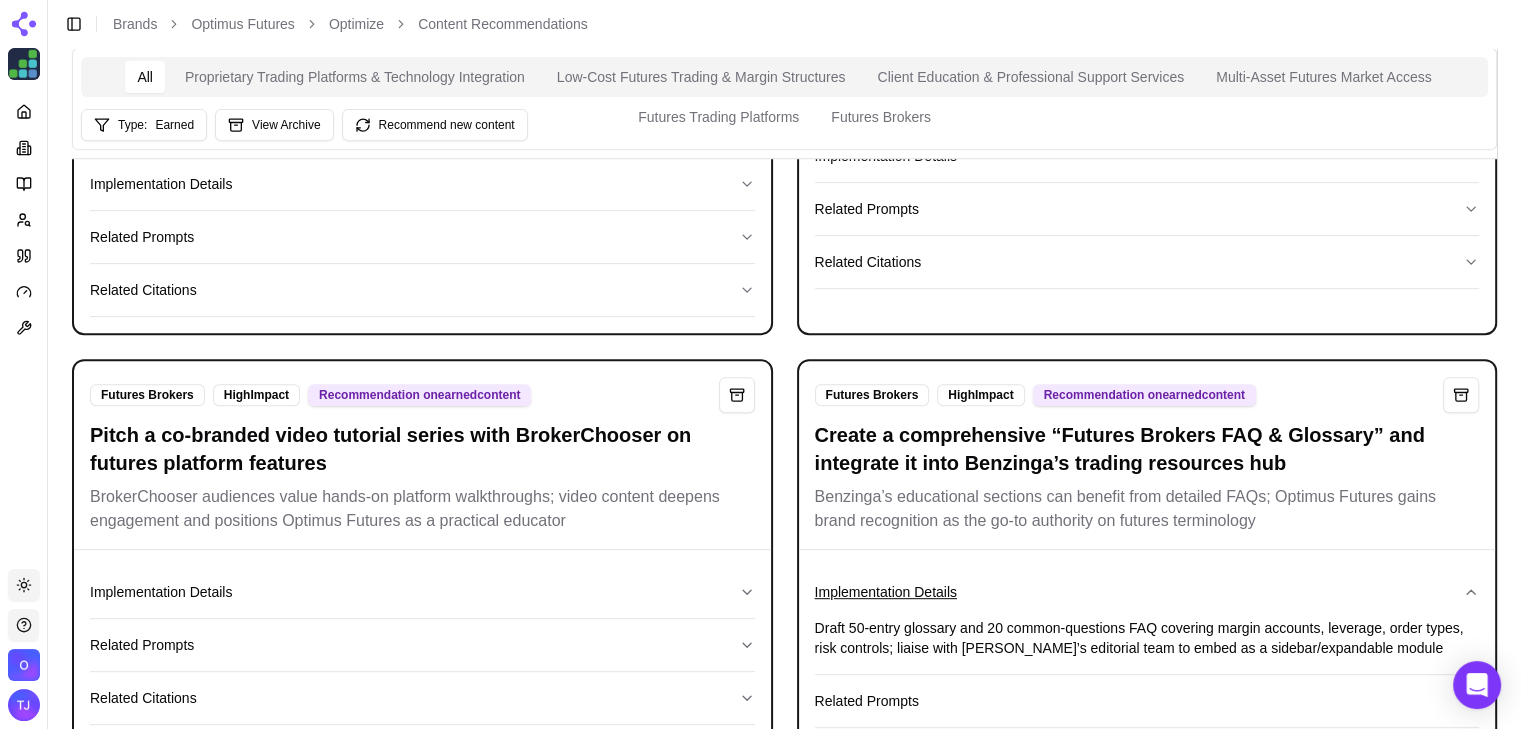 scroll, scrollTop: 820, scrollLeft: 0, axis: vertical 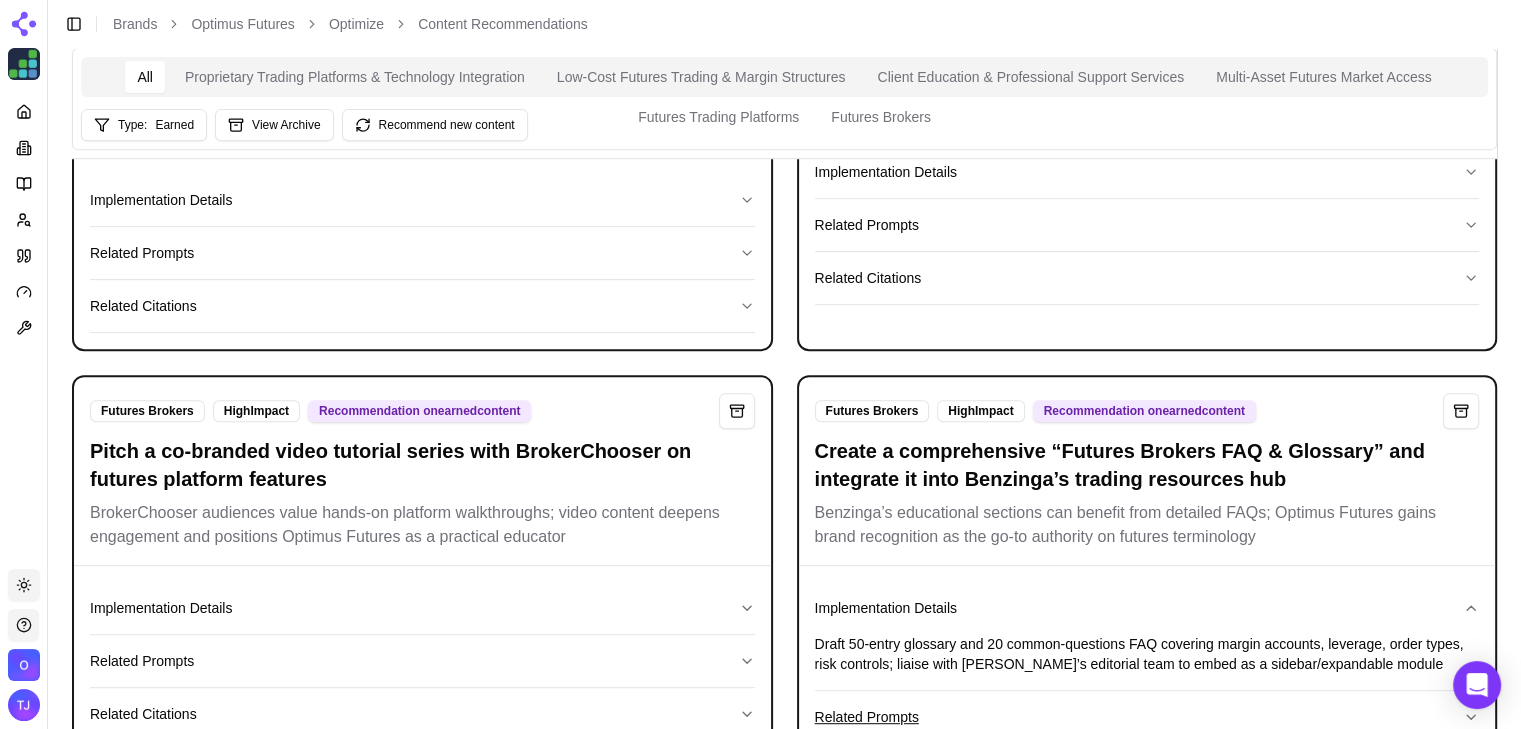 click on "Related Prompts" at bounding box center (1147, 717) 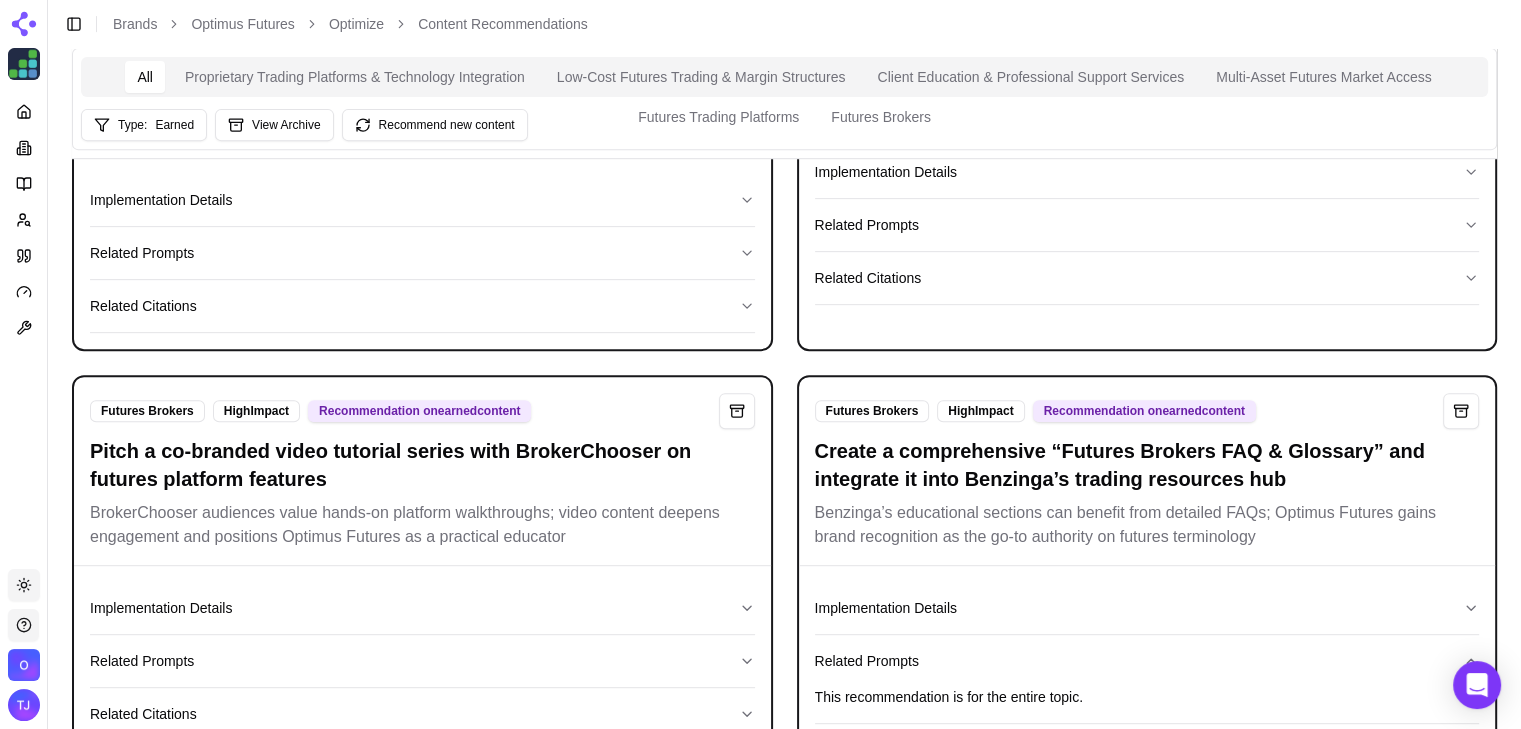click on "Related Citations" at bounding box center (1147, 750) 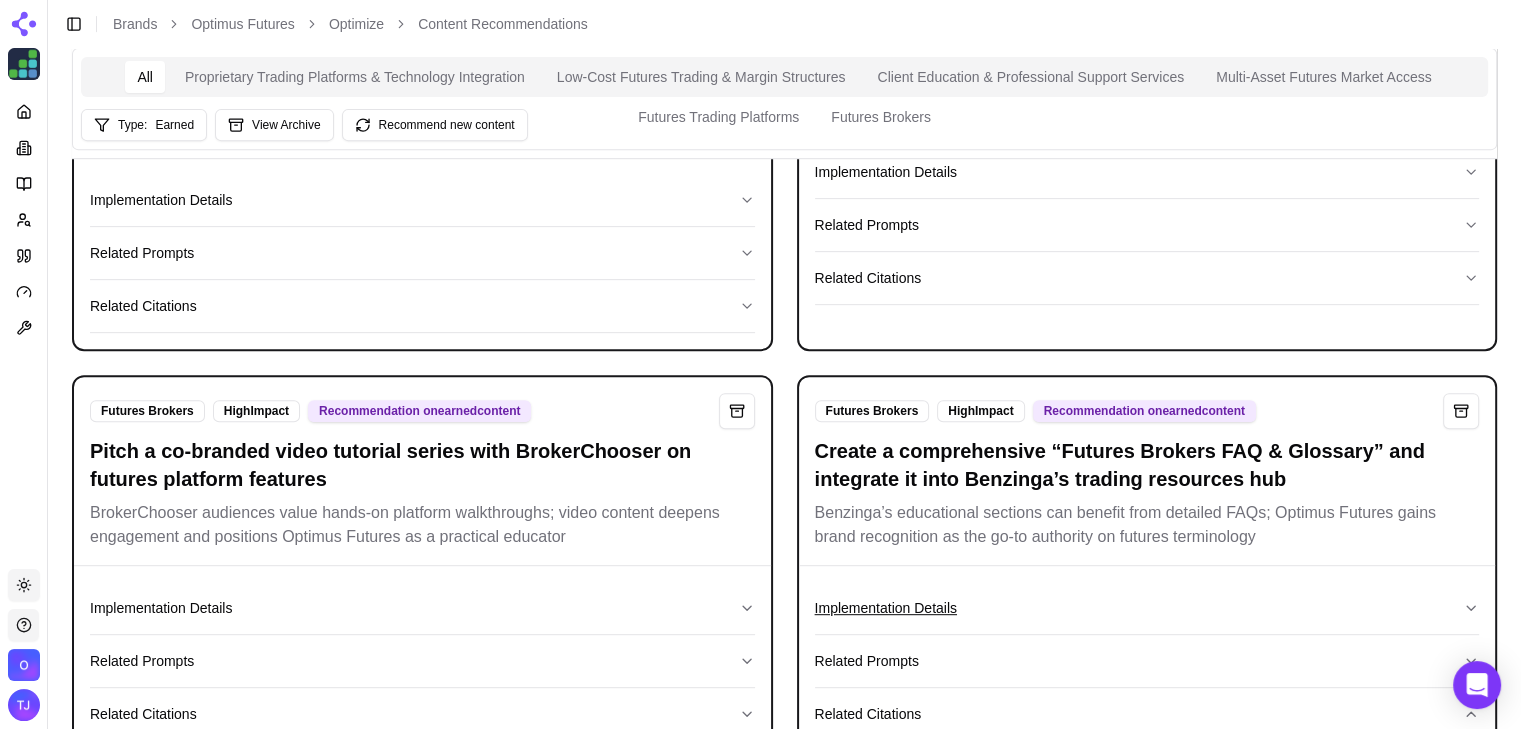 click on "Implementation Details" at bounding box center (1147, 608) 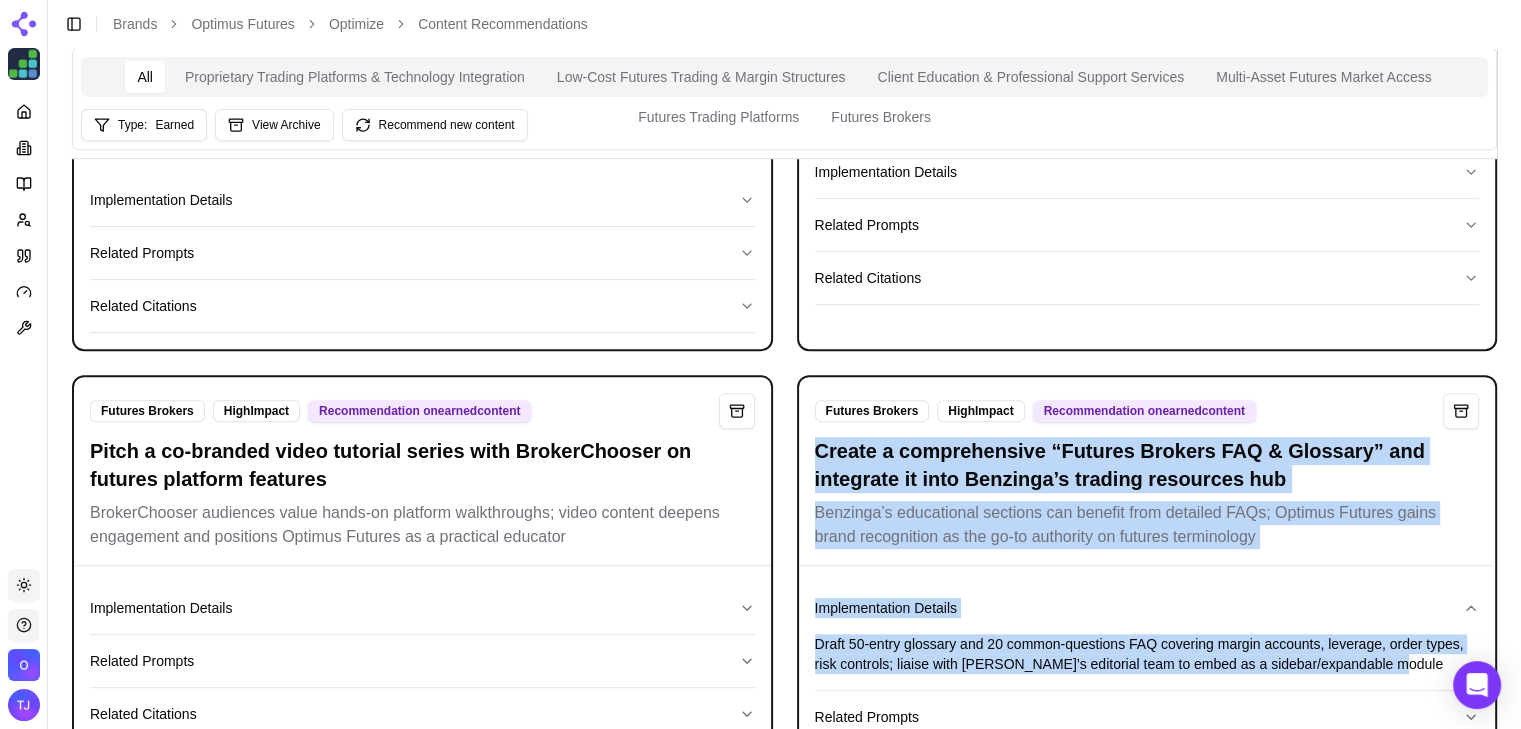 drag, startPoint x: 1422, startPoint y: 524, endPoint x: 815, endPoint y: 290, distance: 650.54205 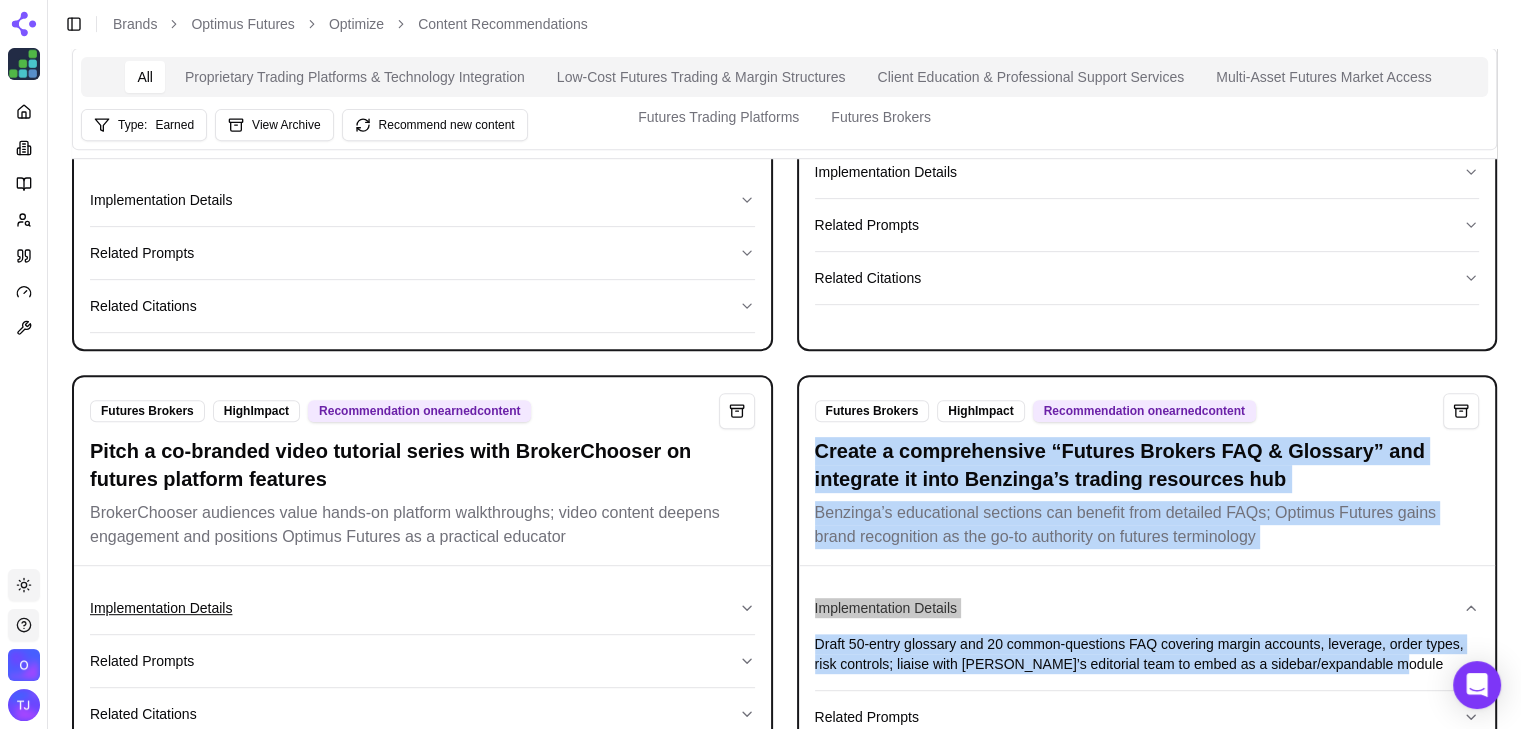 click on "Implementation Details" at bounding box center (422, 608) 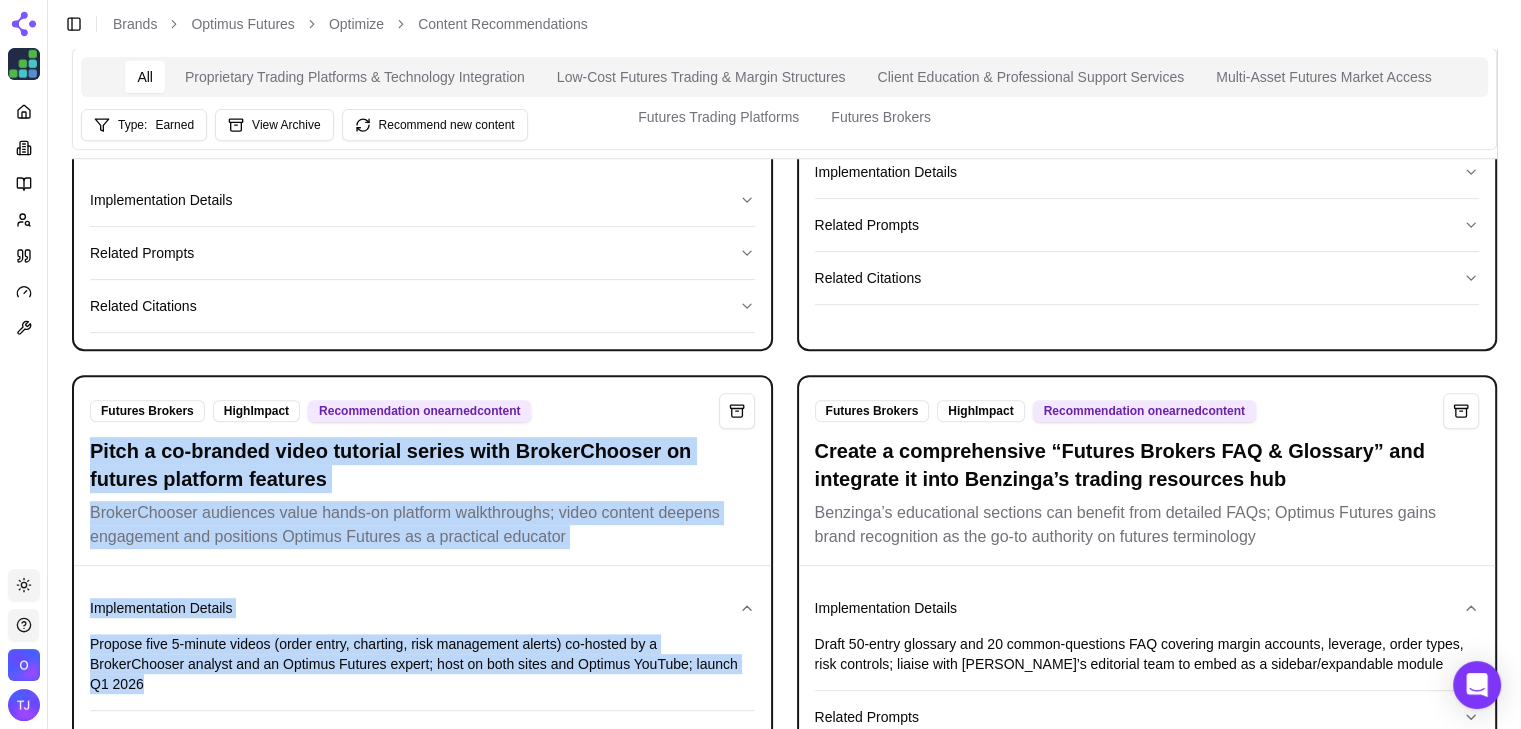 drag, startPoint x: 173, startPoint y: 545, endPoint x: 71, endPoint y: 305, distance: 260.77576 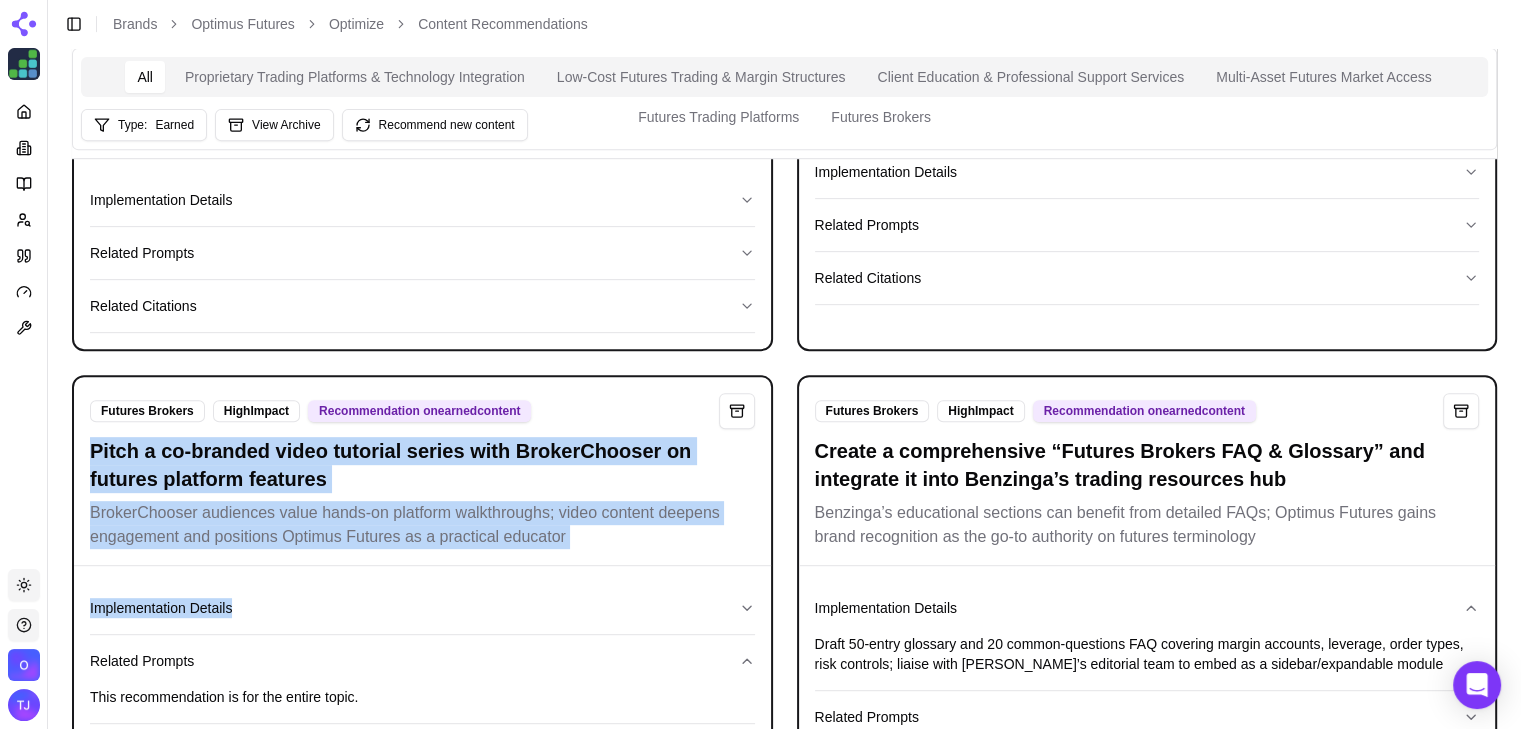 click on "Related Citations" at bounding box center (422, 750) 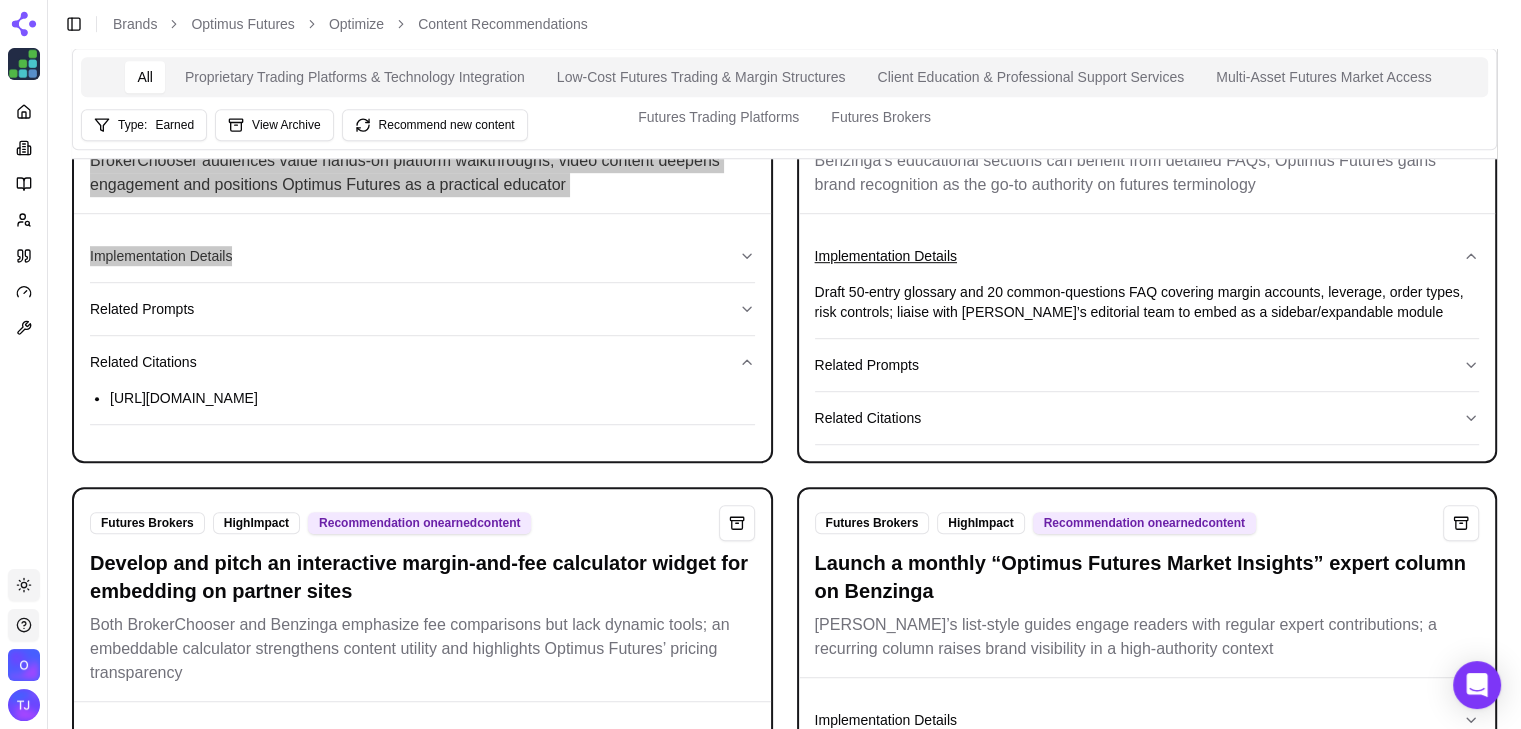 scroll, scrollTop: 1220, scrollLeft: 0, axis: vertical 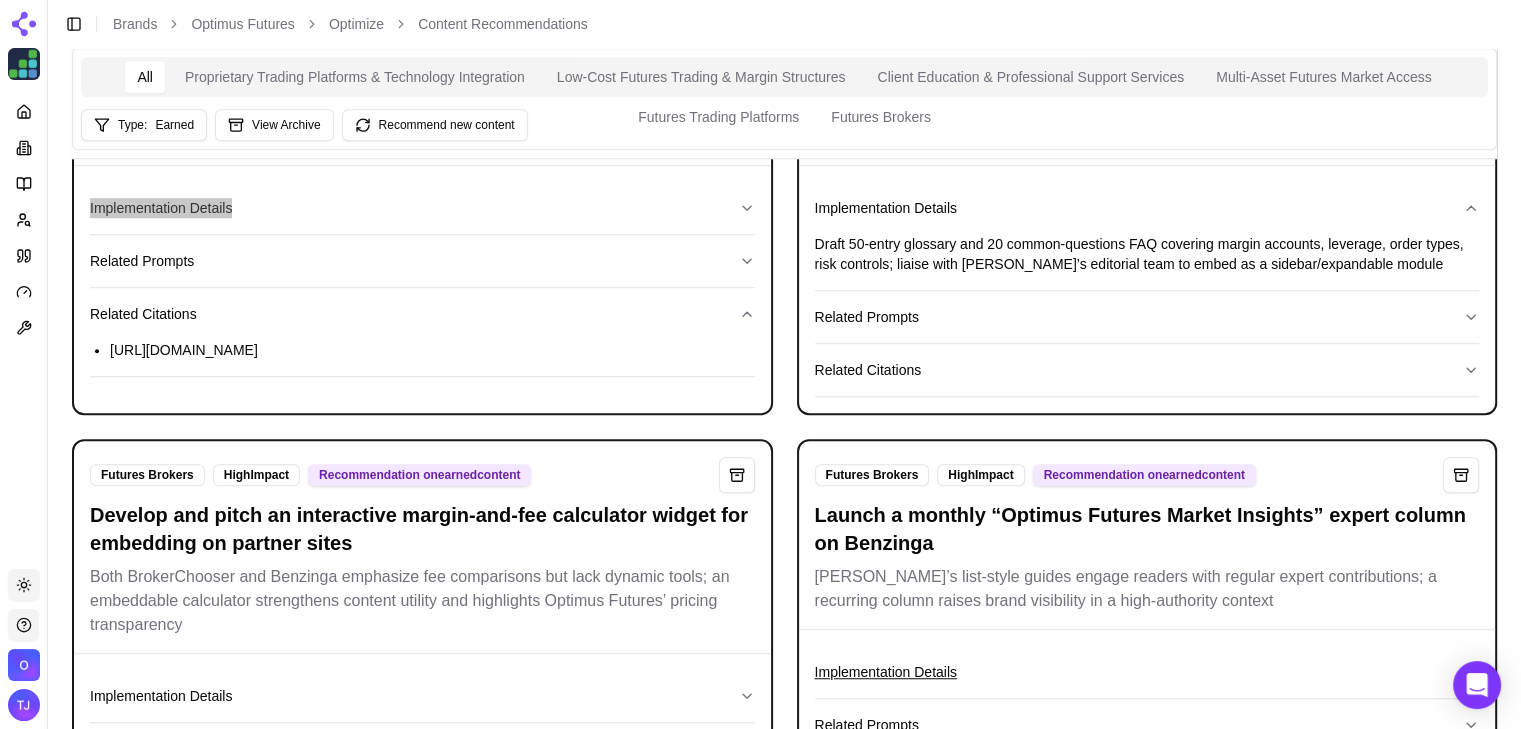 click on "Implementation Details" at bounding box center (1147, 672) 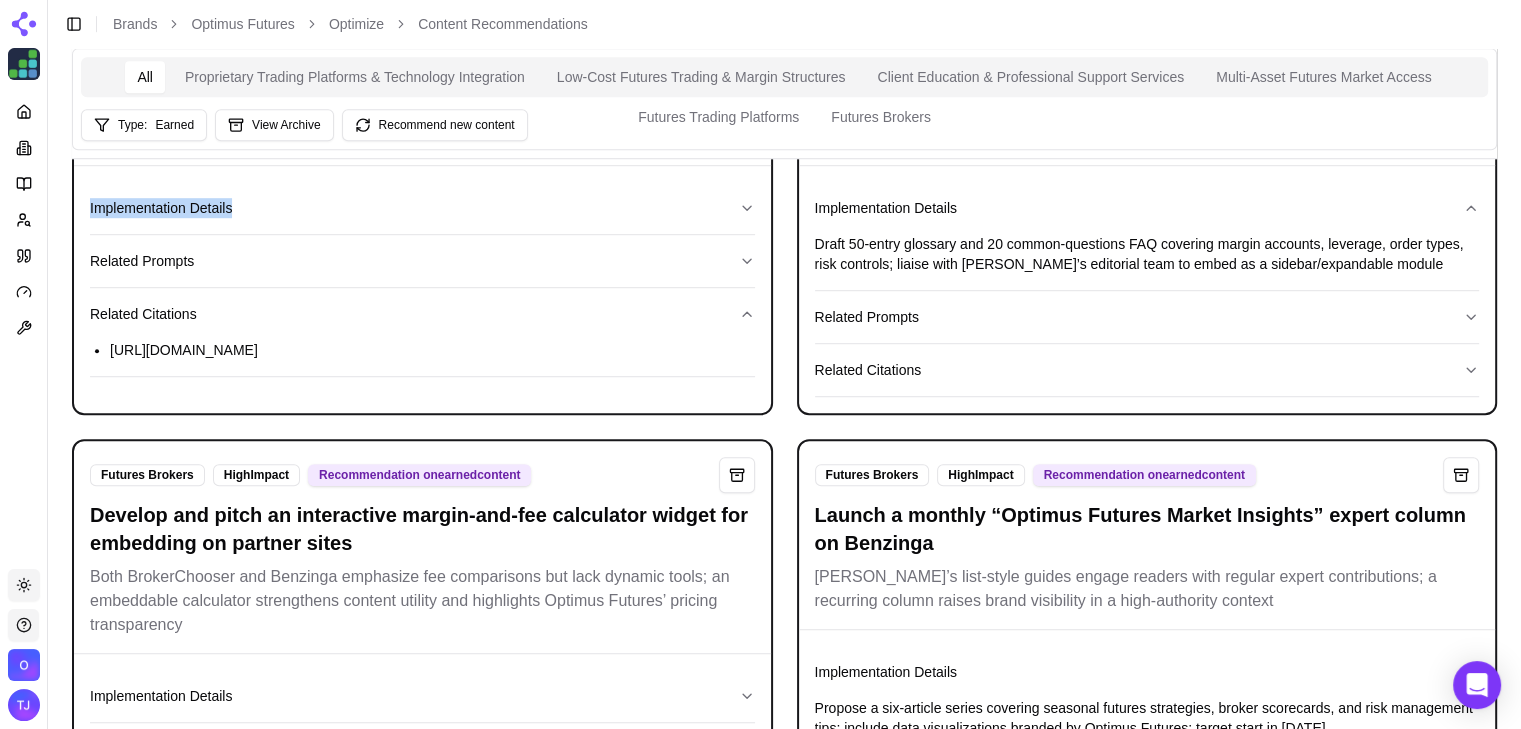 drag, startPoint x: 812, startPoint y: 353, endPoint x: 1435, endPoint y: 565, distance: 658.0828 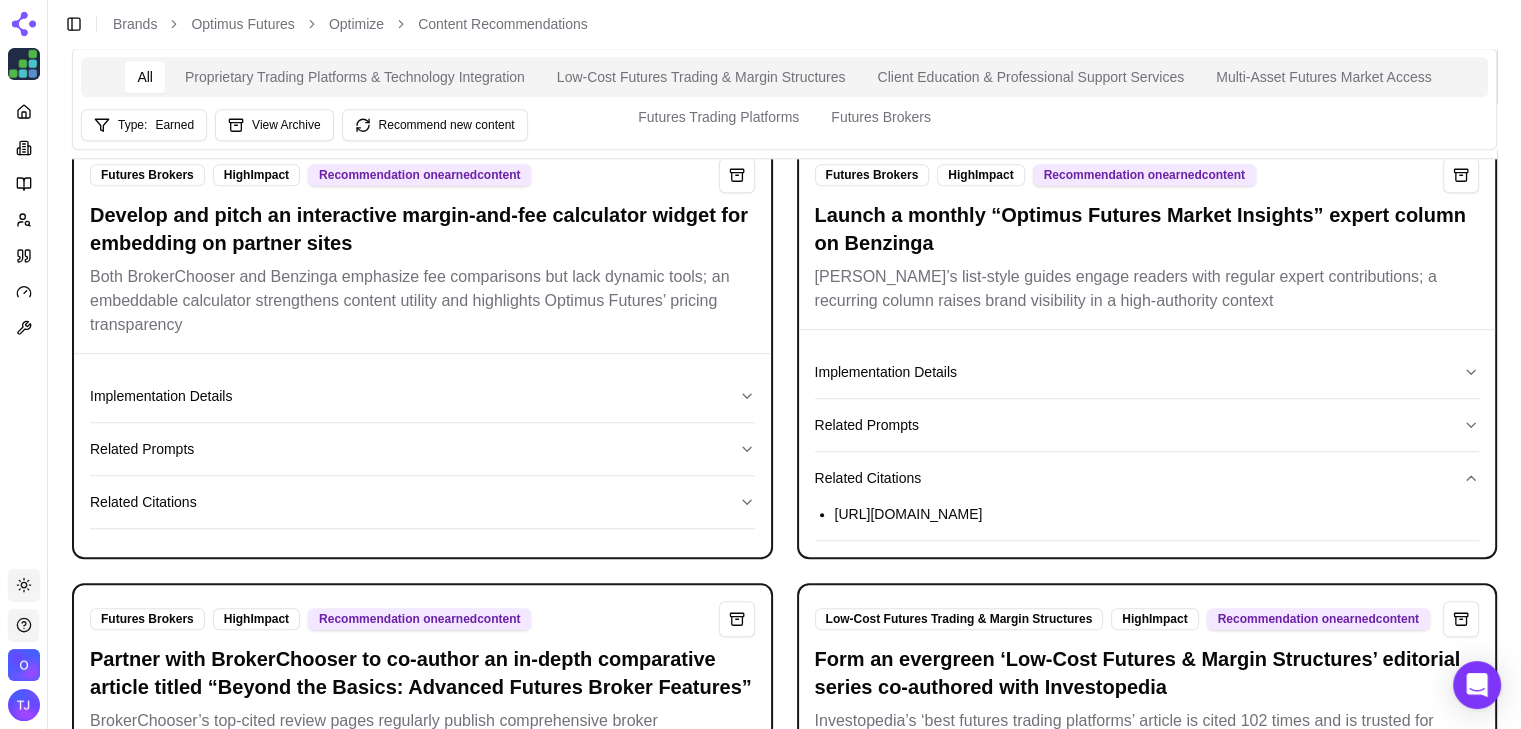 scroll, scrollTop: 1420, scrollLeft: 0, axis: vertical 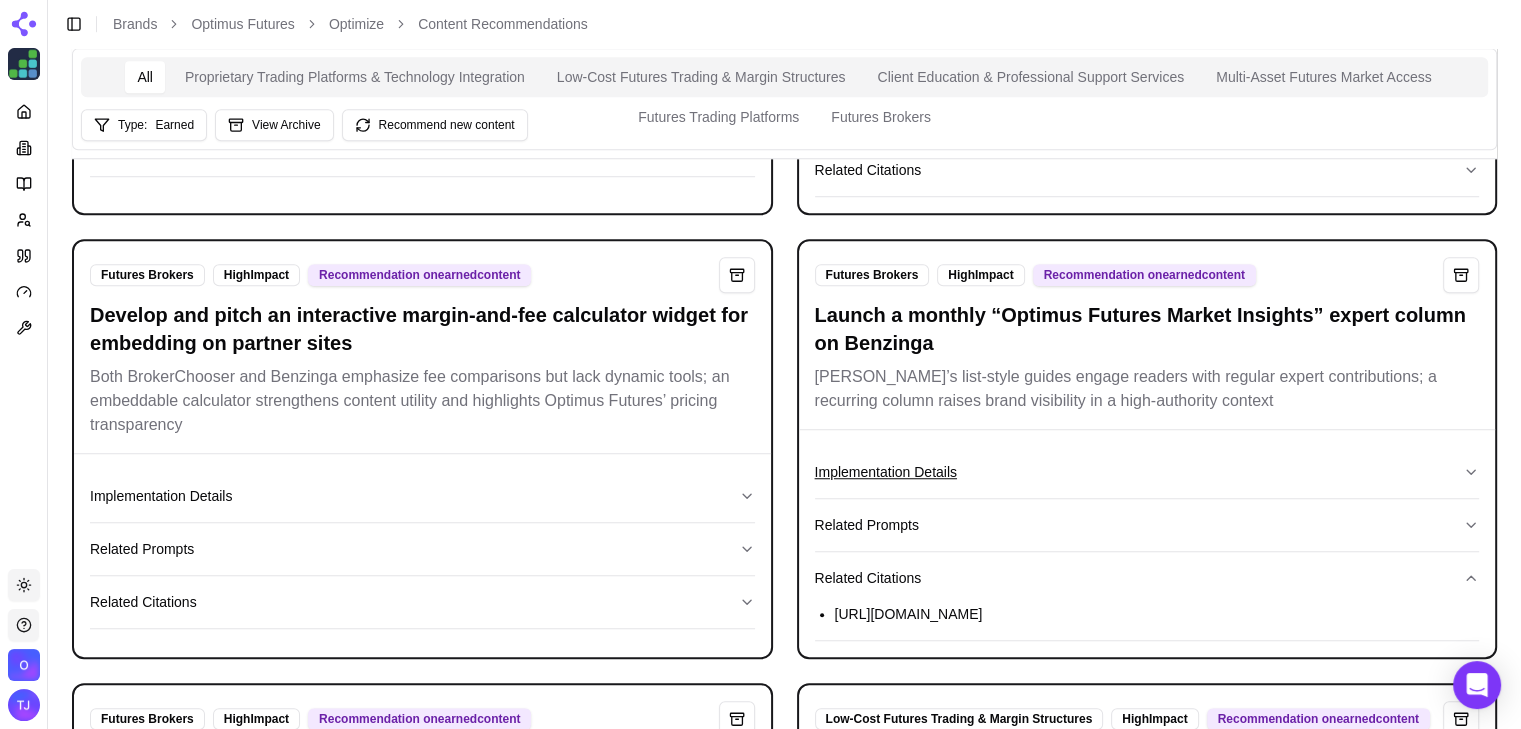 click on "Implementation Details" at bounding box center (1147, 472) 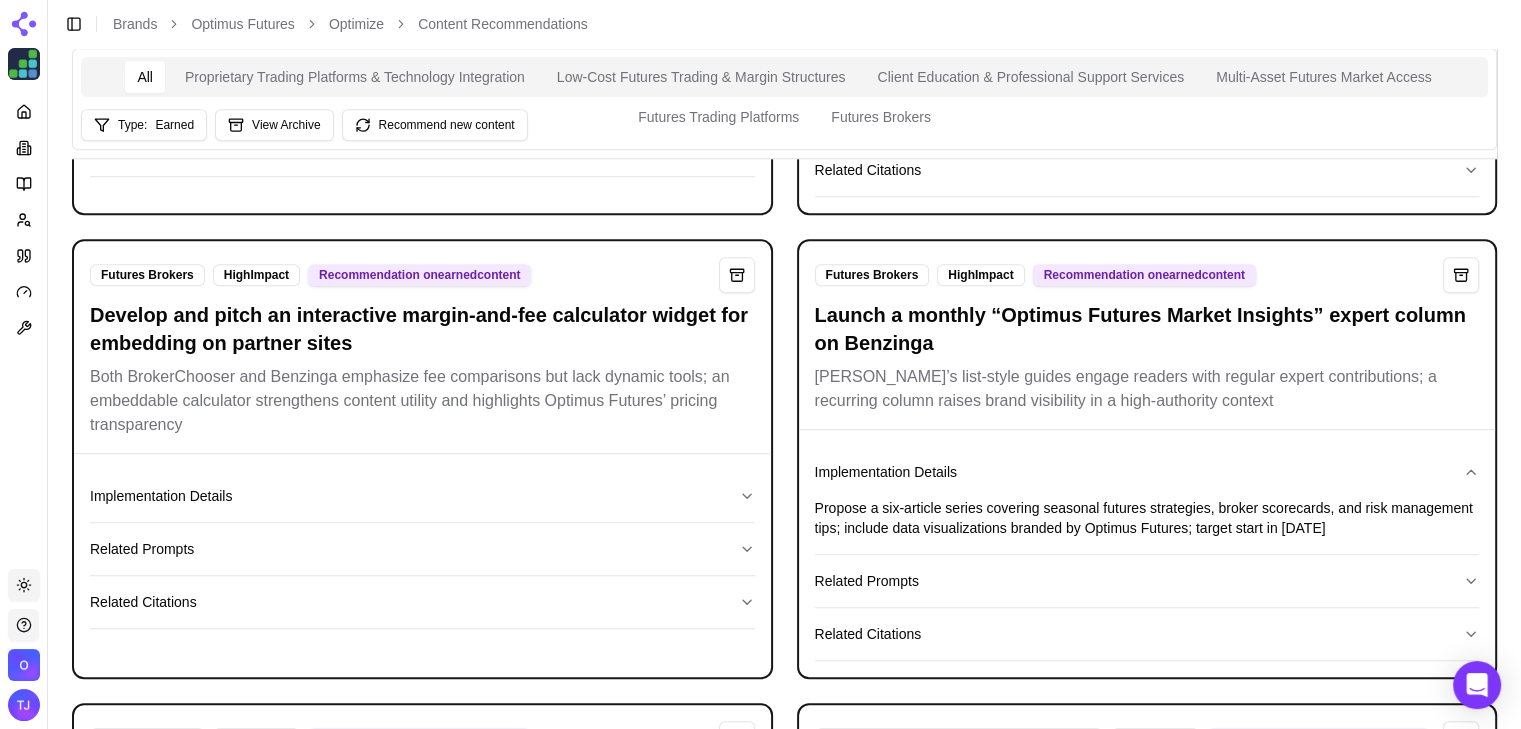 scroll, scrollTop: 1320, scrollLeft: 0, axis: vertical 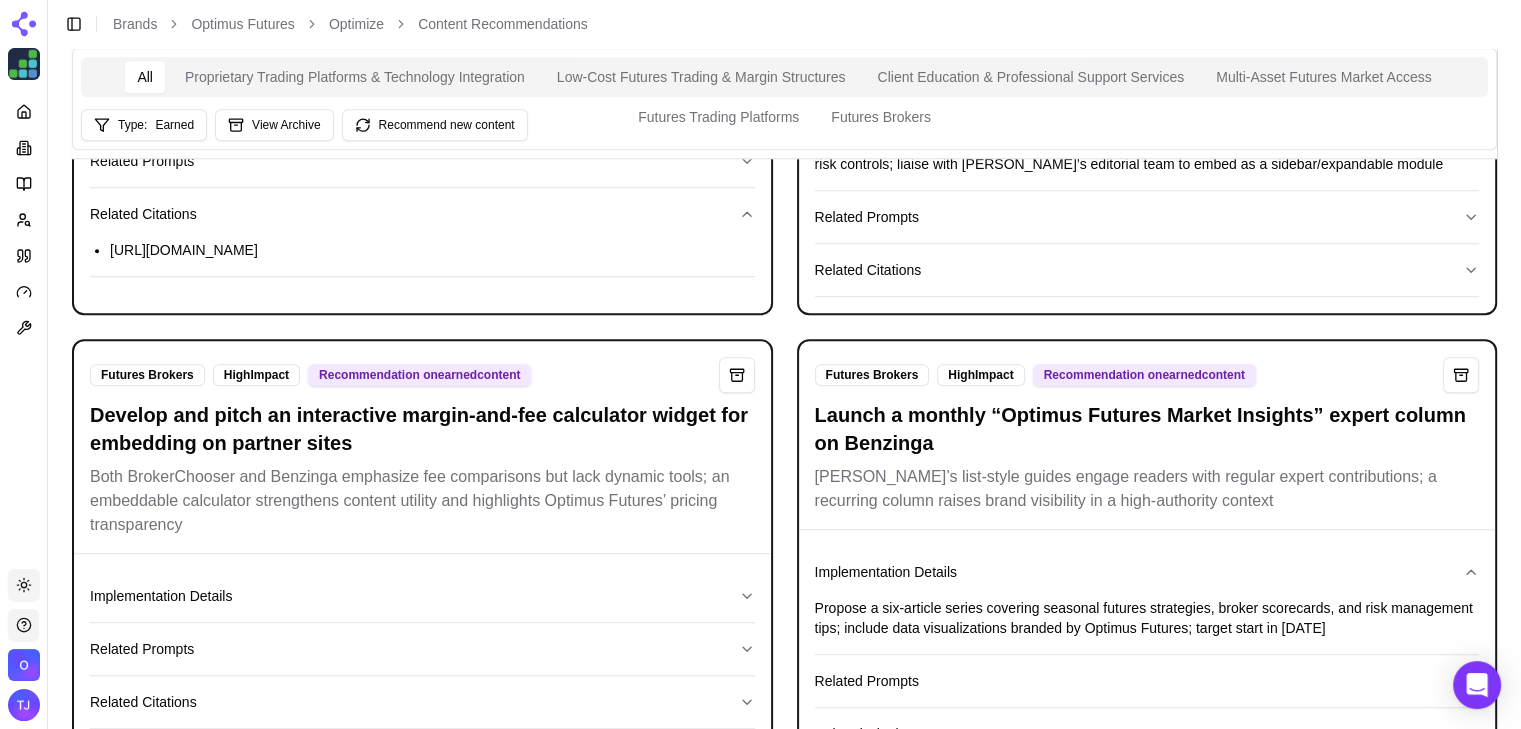 click on "[PERSON_NAME]’s list-style guides engage readers with regular expert contributions; a recurring column raises brand visibility in a high-authority context" at bounding box center [1147, 489] 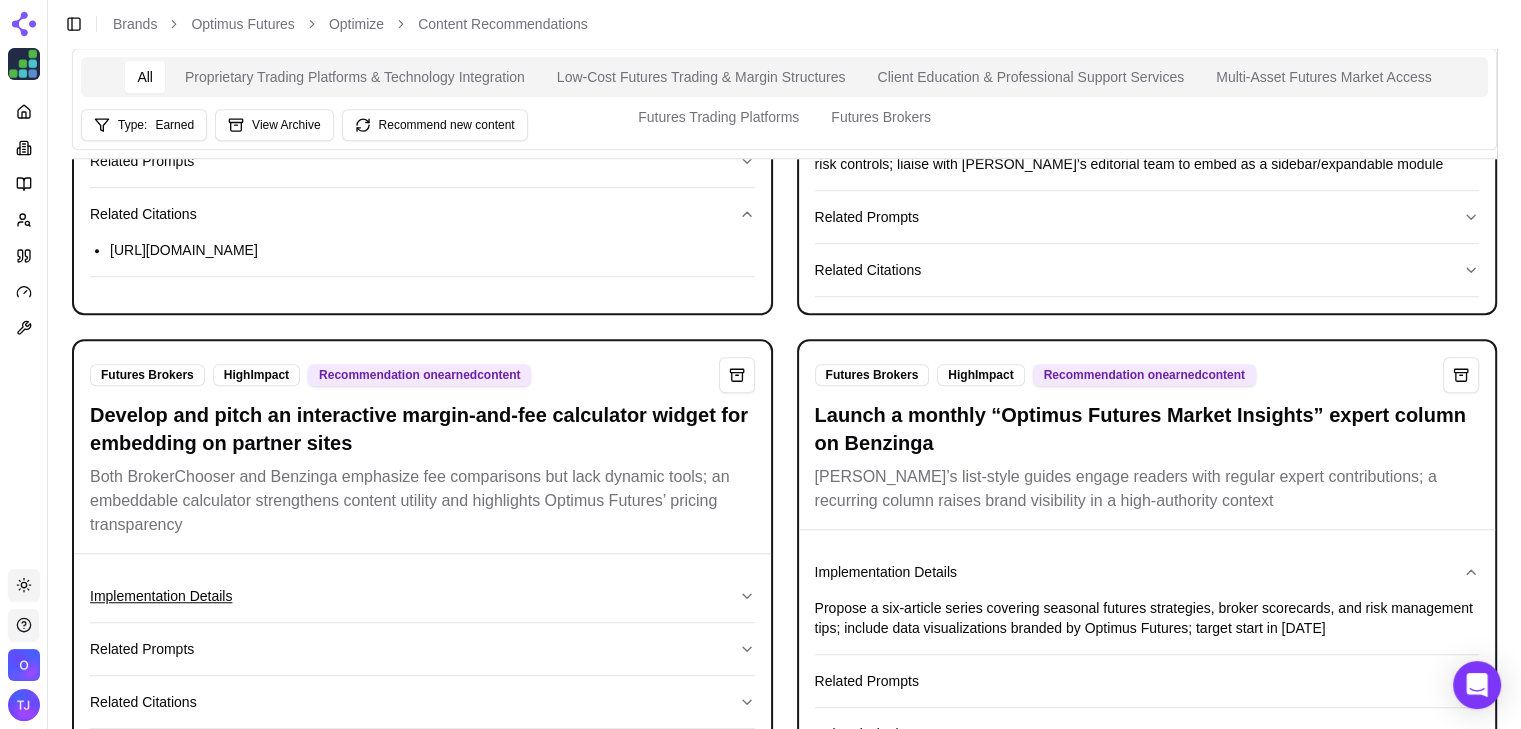 click on "Implementation Details" at bounding box center [422, 596] 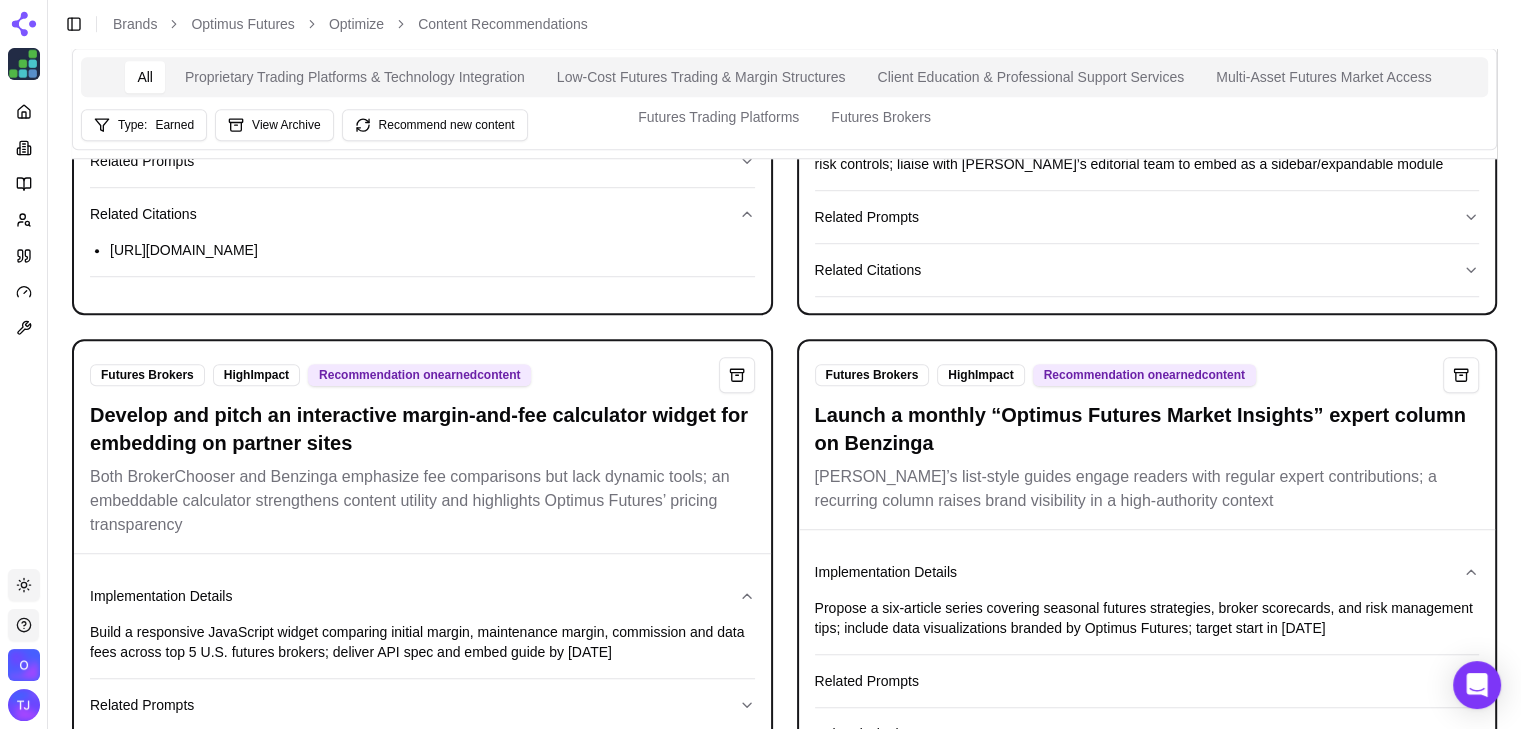 click on "[PERSON_NAME]’s list-style guides engage readers with regular expert contributions; a recurring column raises brand visibility in a high-authority context" at bounding box center [1147, 489] 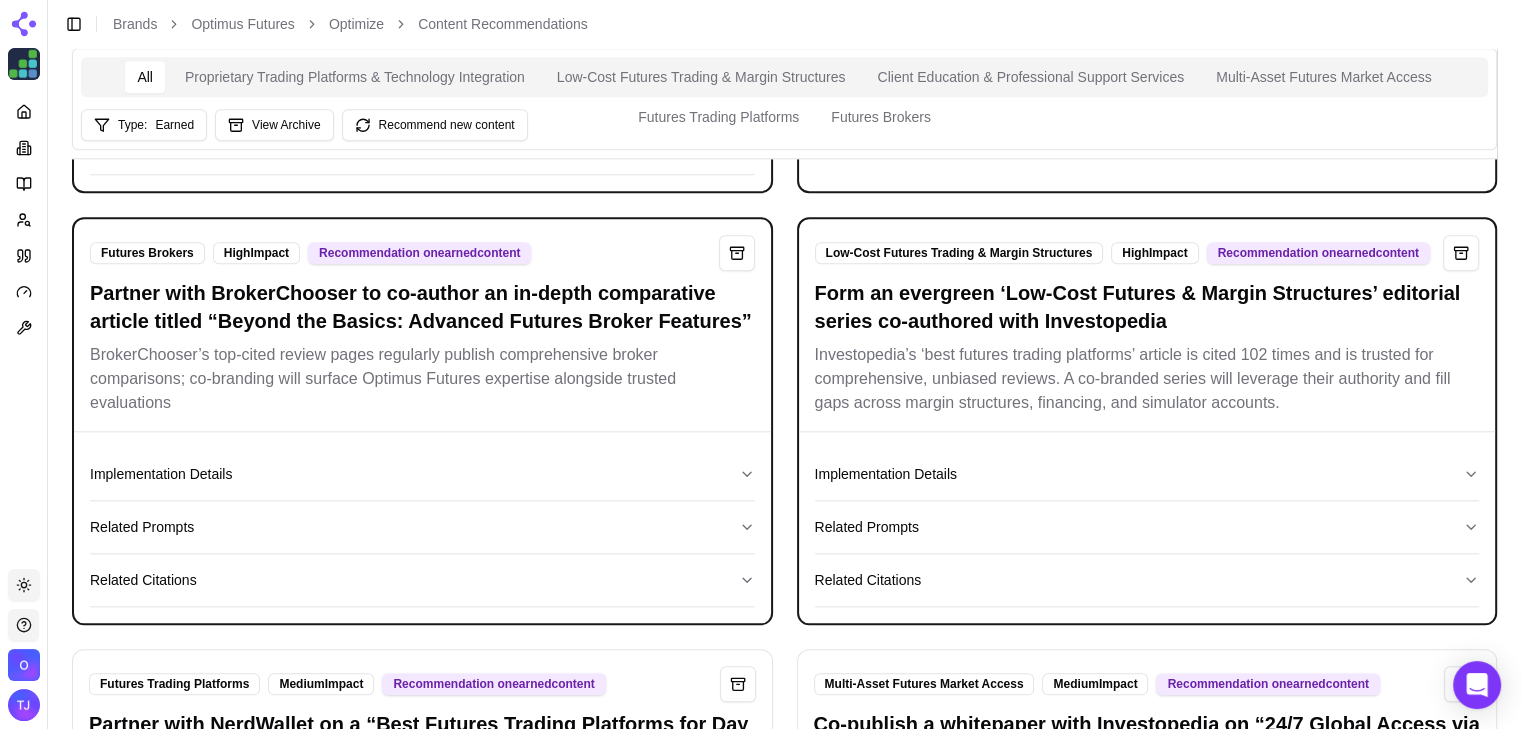 scroll, scrollTop: 1830, scrollLeft: 0, axis: vertical 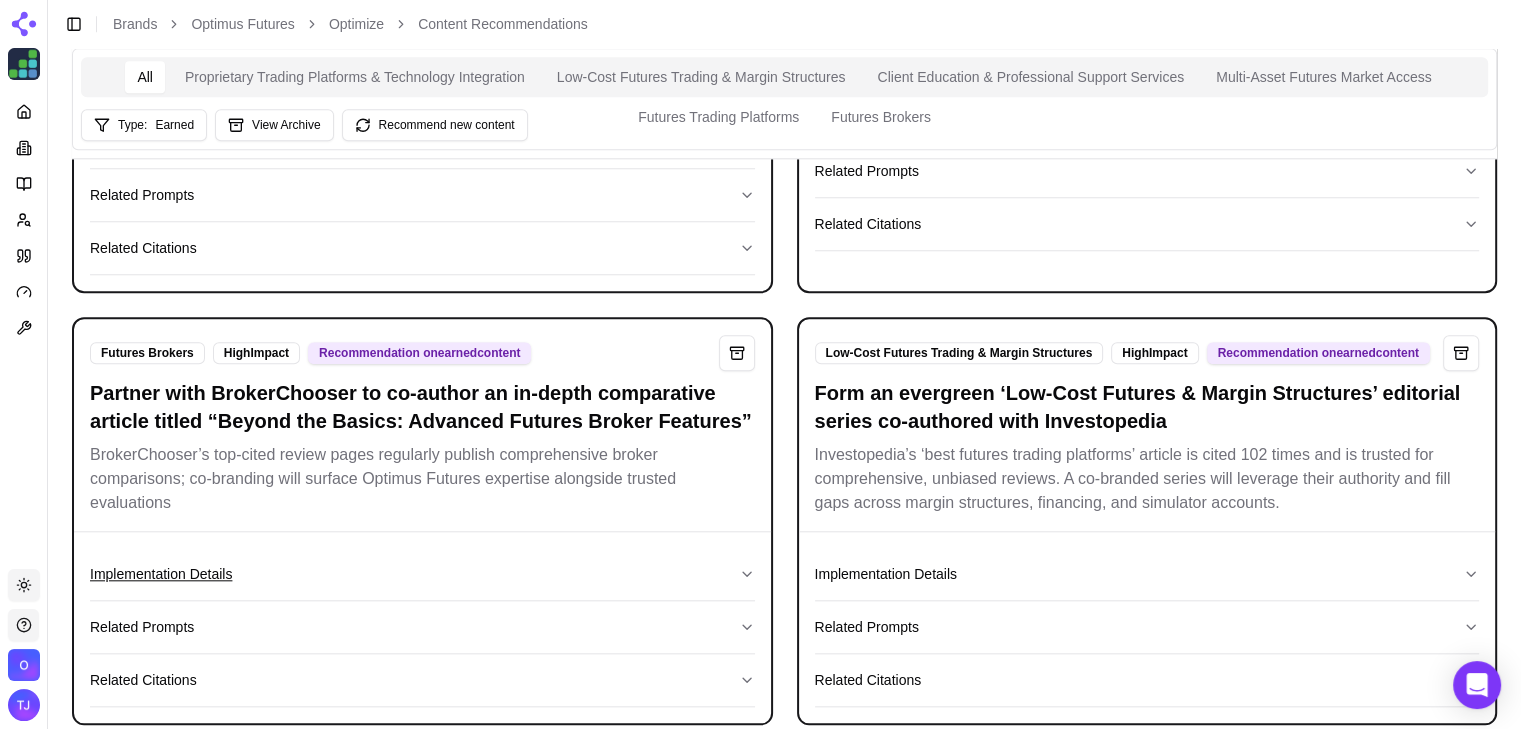 click on "Implementation Details" at bounding box center (422, 574) 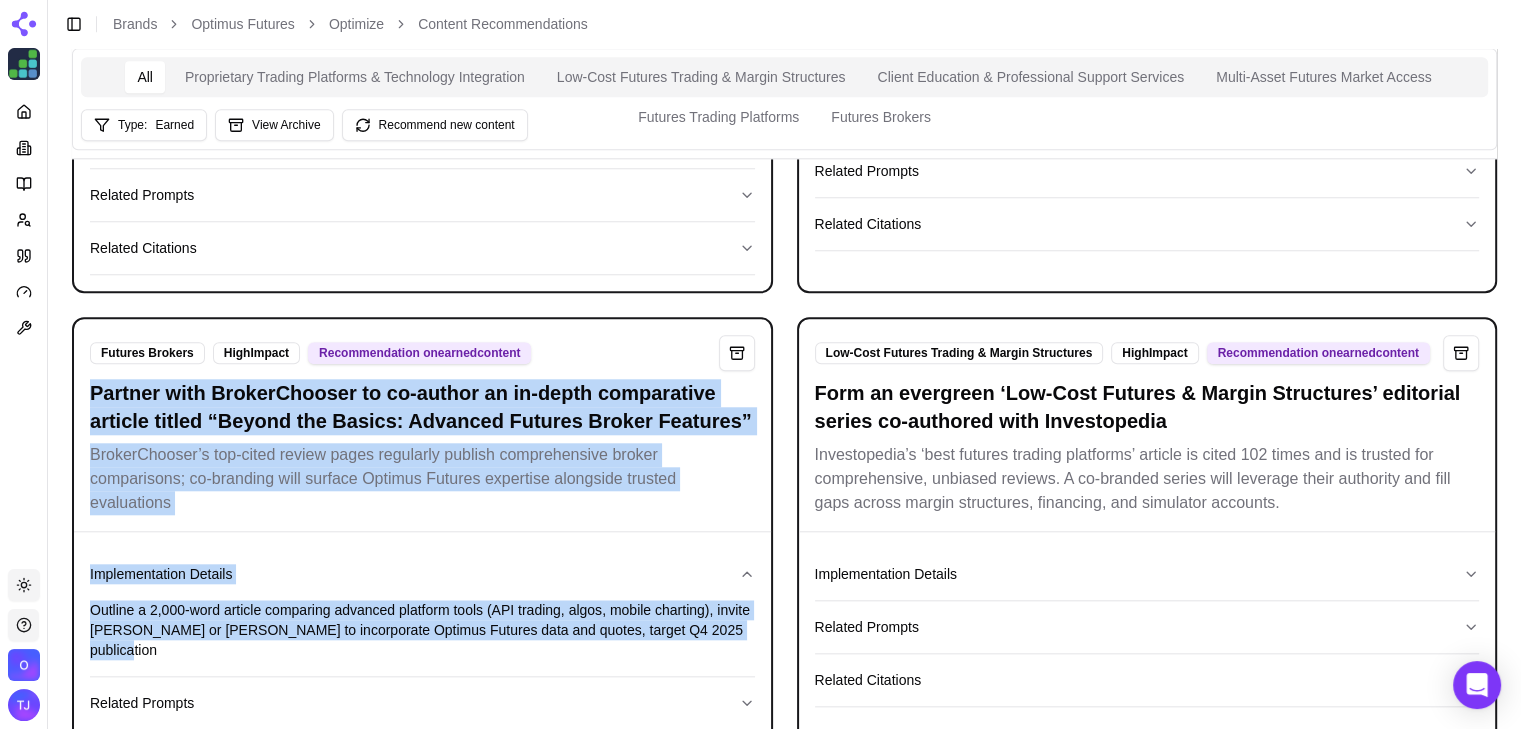 drag, startPoint x: 752, startPoint y: 470, endPoint x: 83, endPoint y: 234, distance: 709.40607 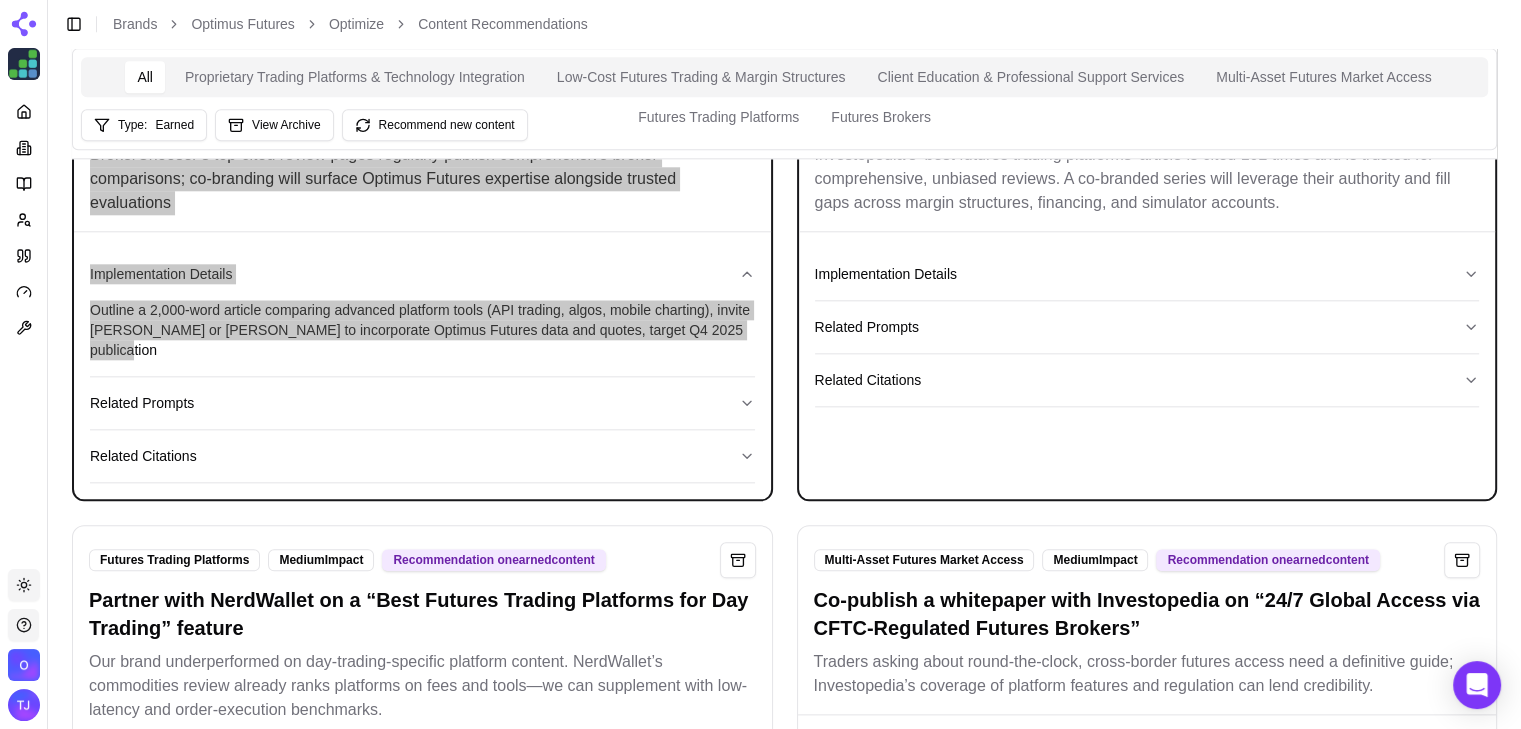 scroll, scrollTop: 2230, scrollLeft: 0, axis: vertical 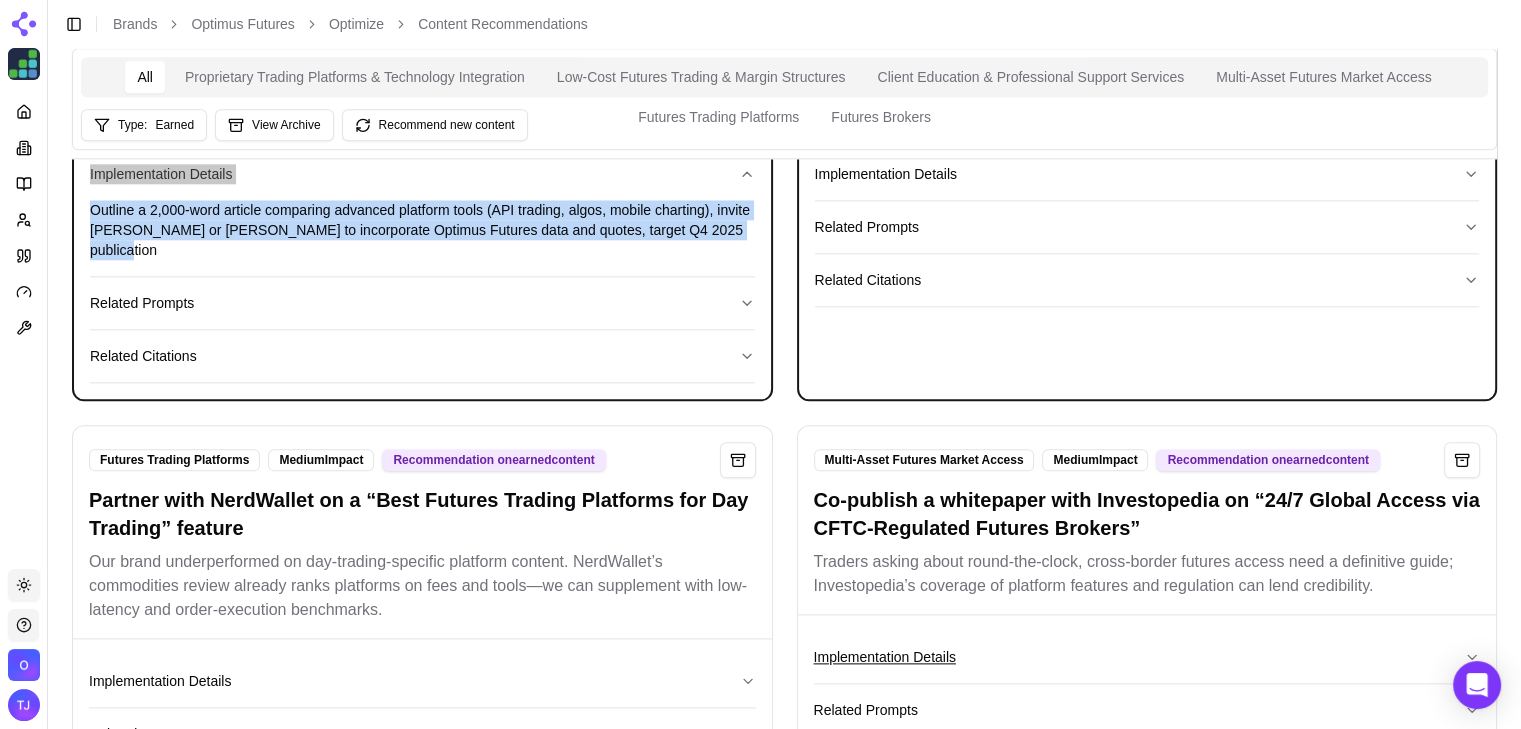 click on "Implementation Details" at bounding box center [1147, 657] 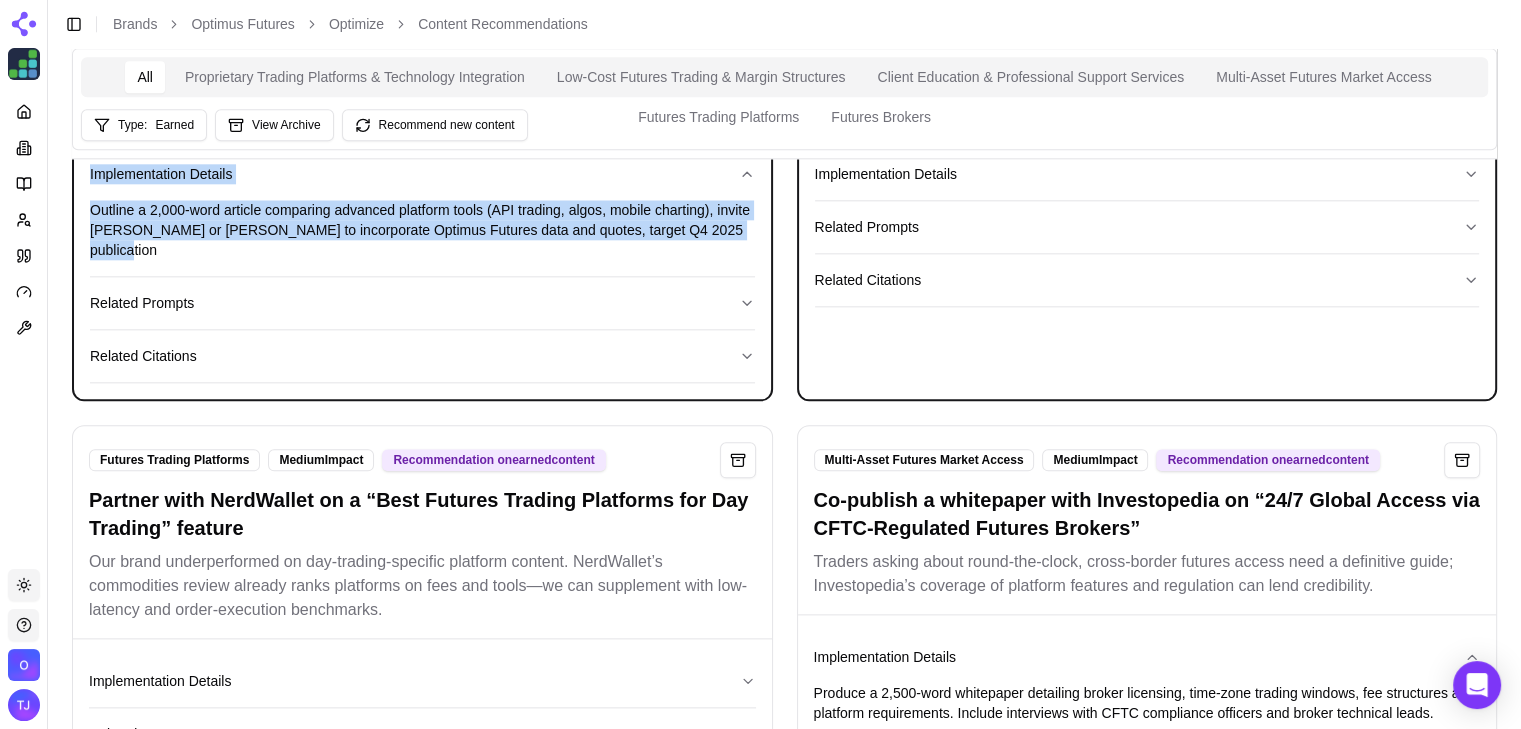click on "Related Citations" at bounding box center (1147, 819) 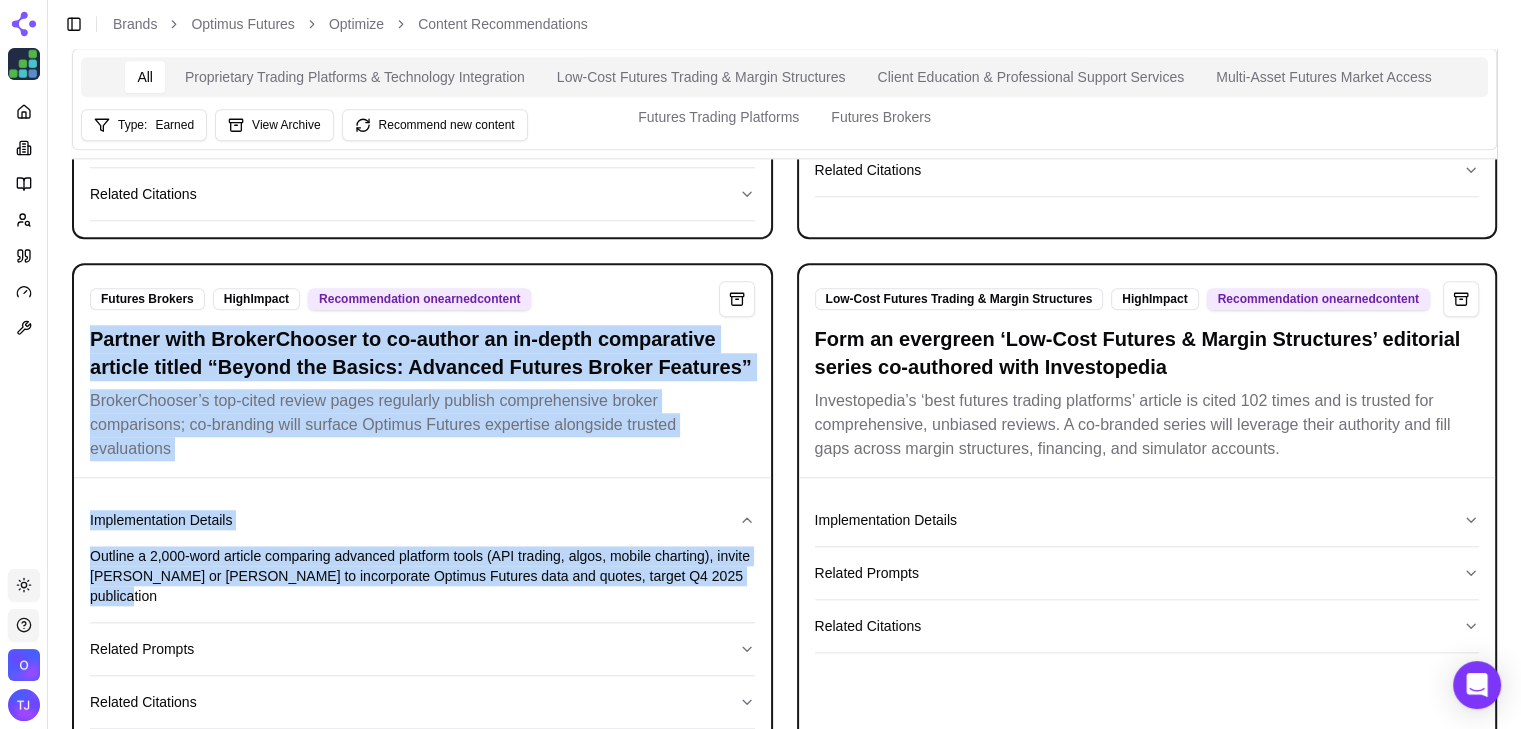 scroll, scrollTop: 1930, scrollLeft: 0, axis: vertical 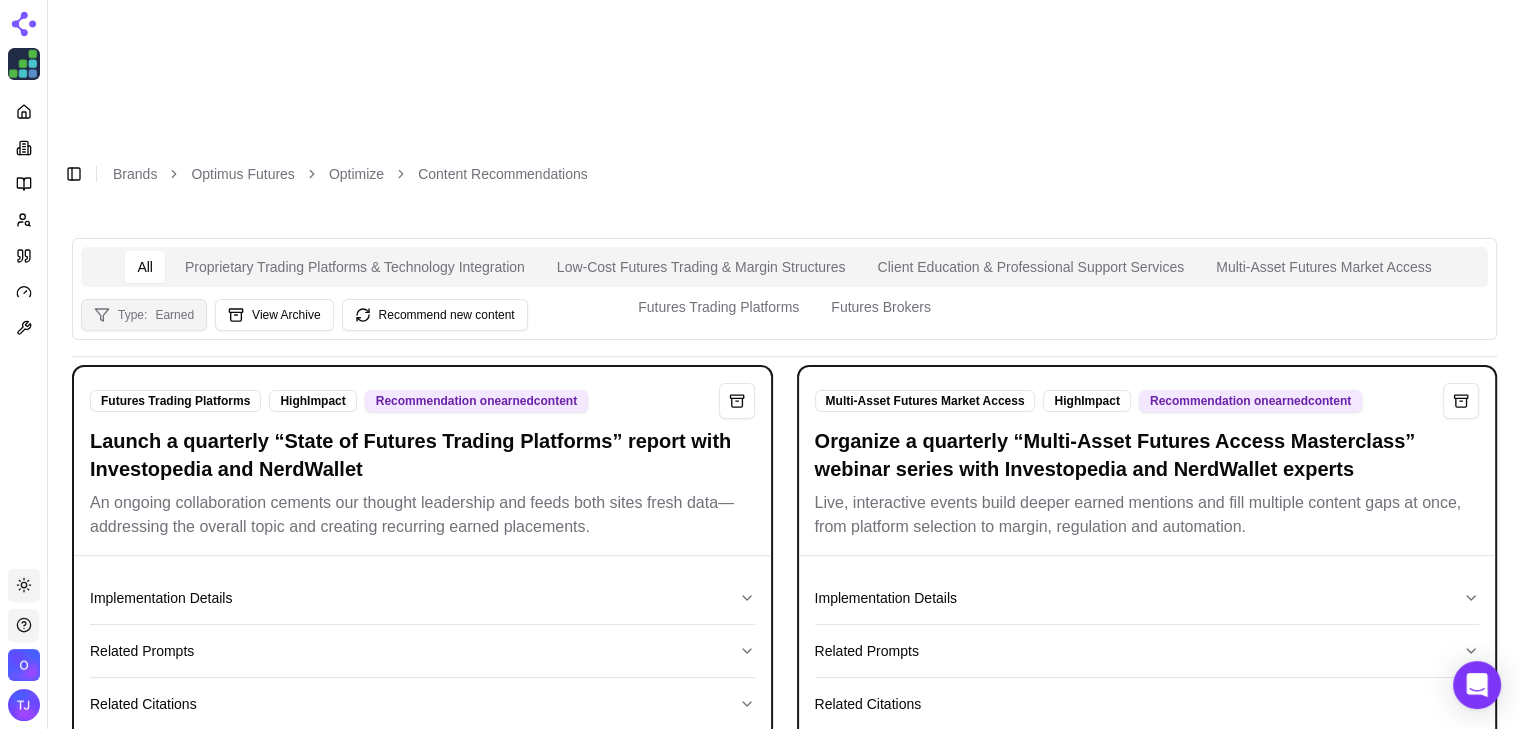 click on "Type:" at bounding box center [132, 315] 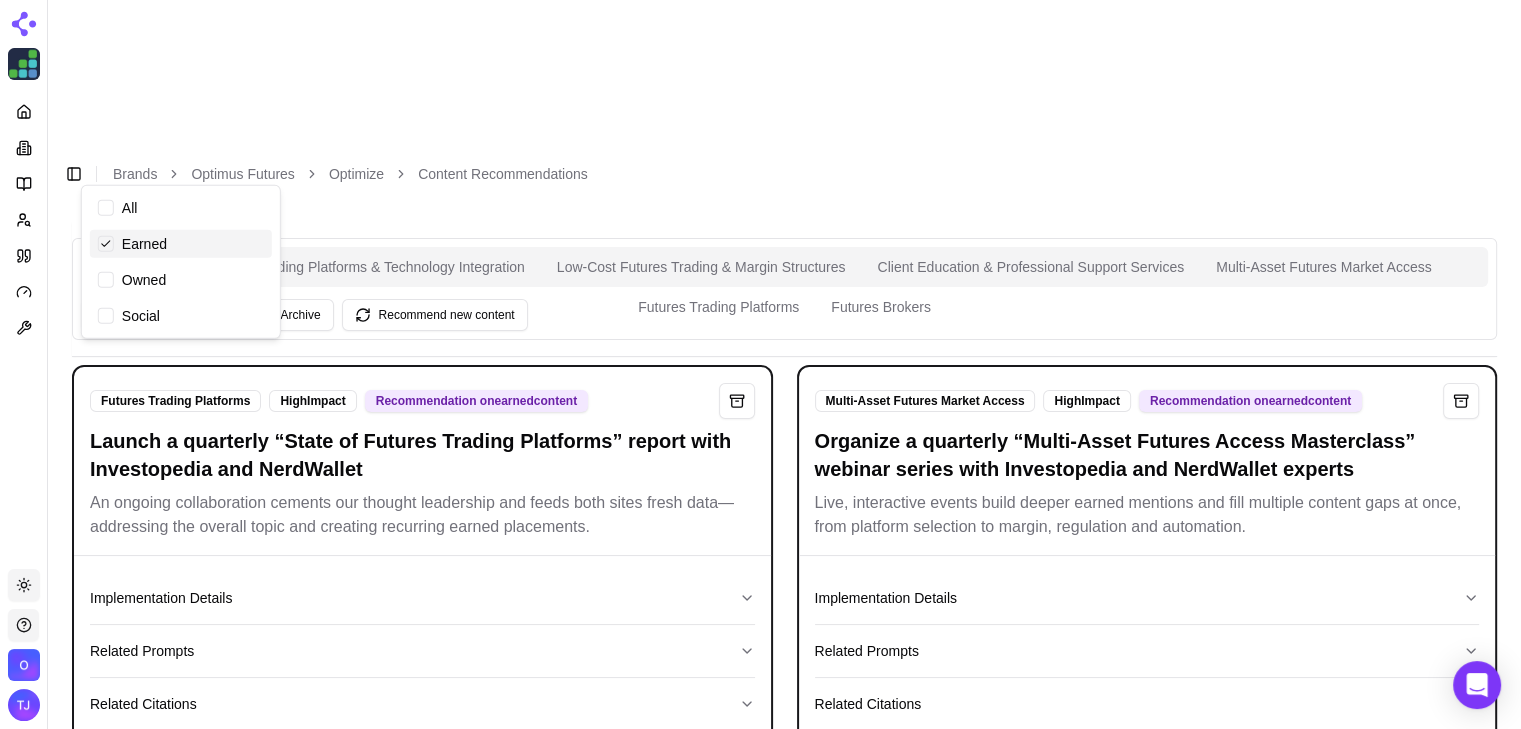 click on "Earned" at bounding box center [144, 244] 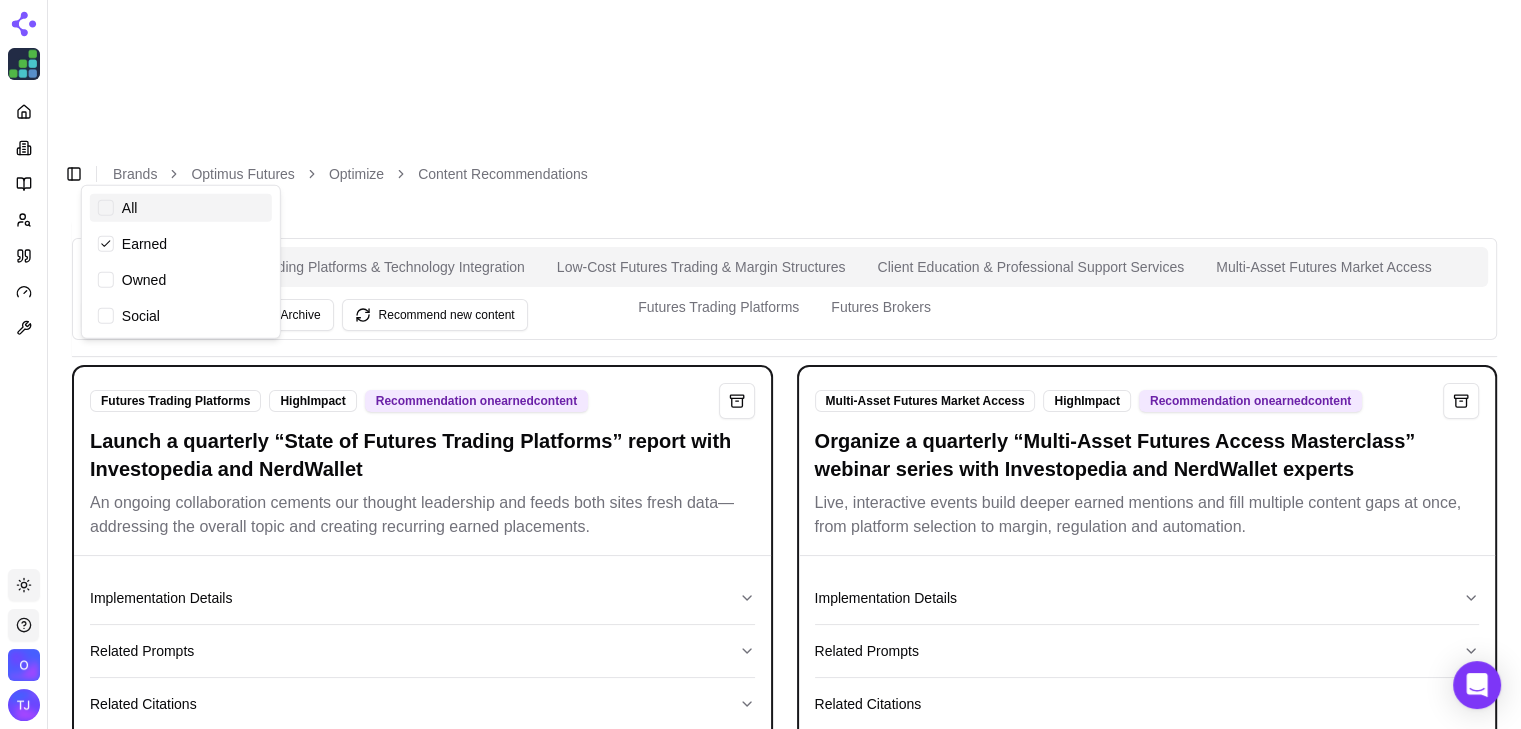 click on "All" at bounding box center (181, 208) 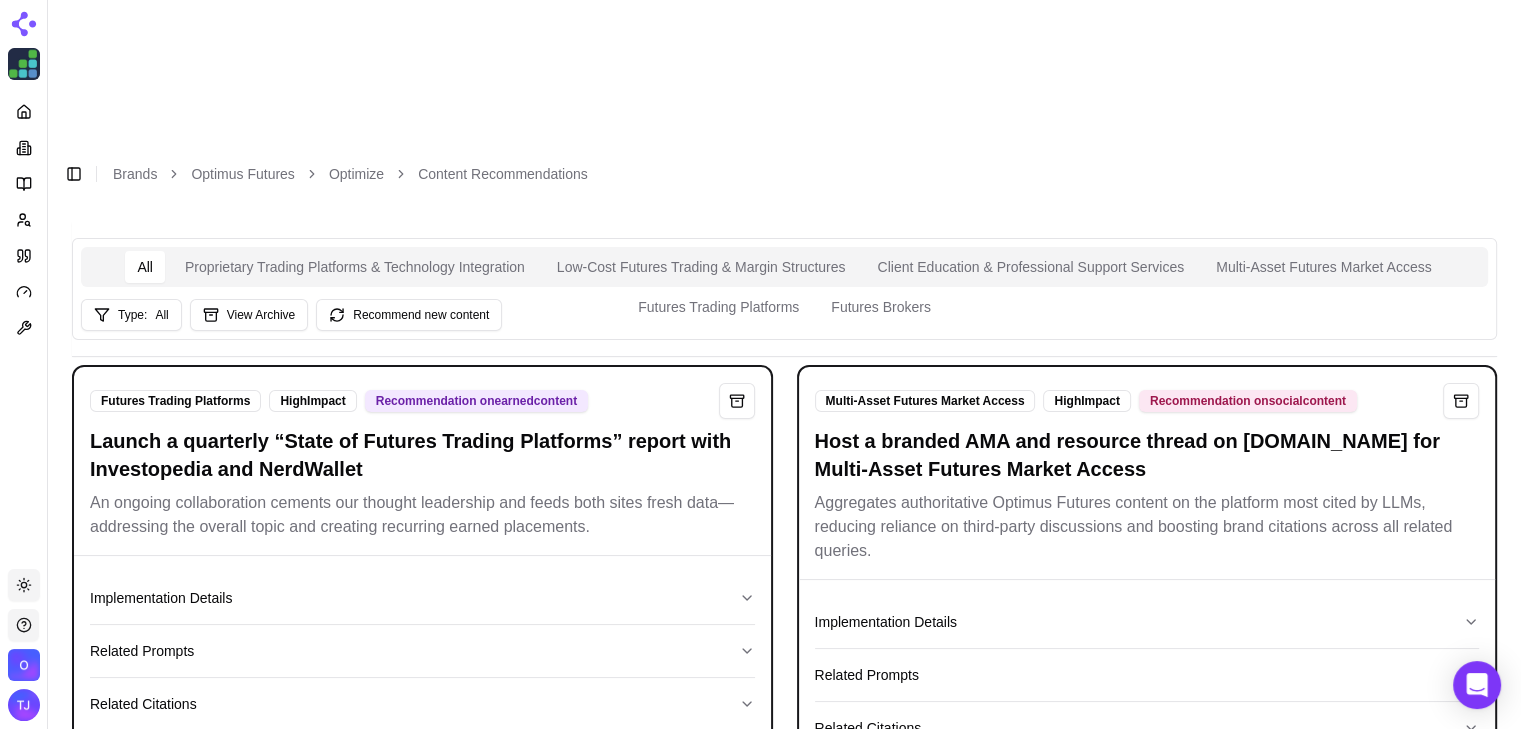 click on "All Proprietary Trading Platforms & Technology Integration Low-Cost Futures Trading & Margin Structures Client Education & Professional Support Services Multi-Asset Futures Market Access Futures Trading Platforms Futures Brokers Type: All View Archive Recommend new content" at bounding box center (784, 289) 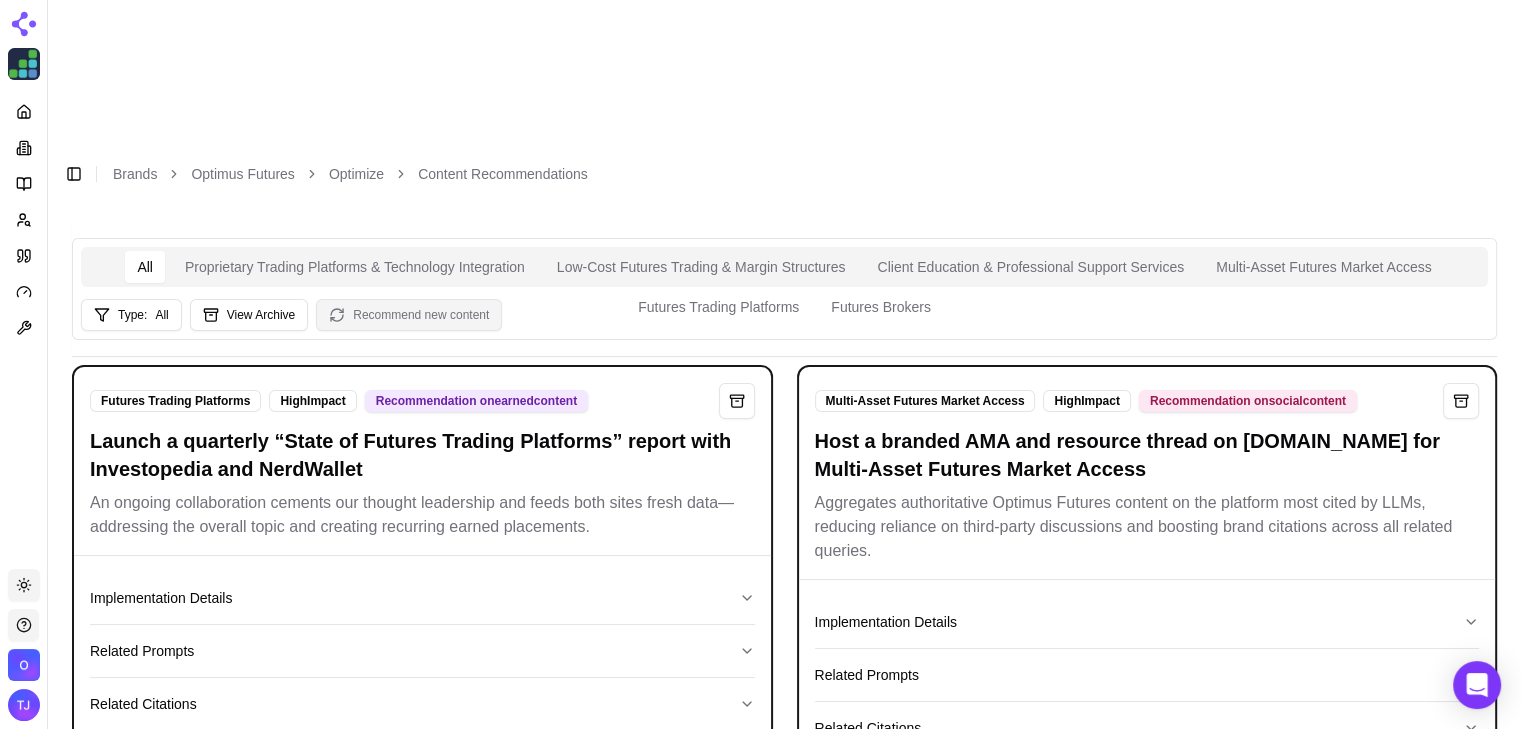 click on "Recommend new content" at bounding box center [409, 315] 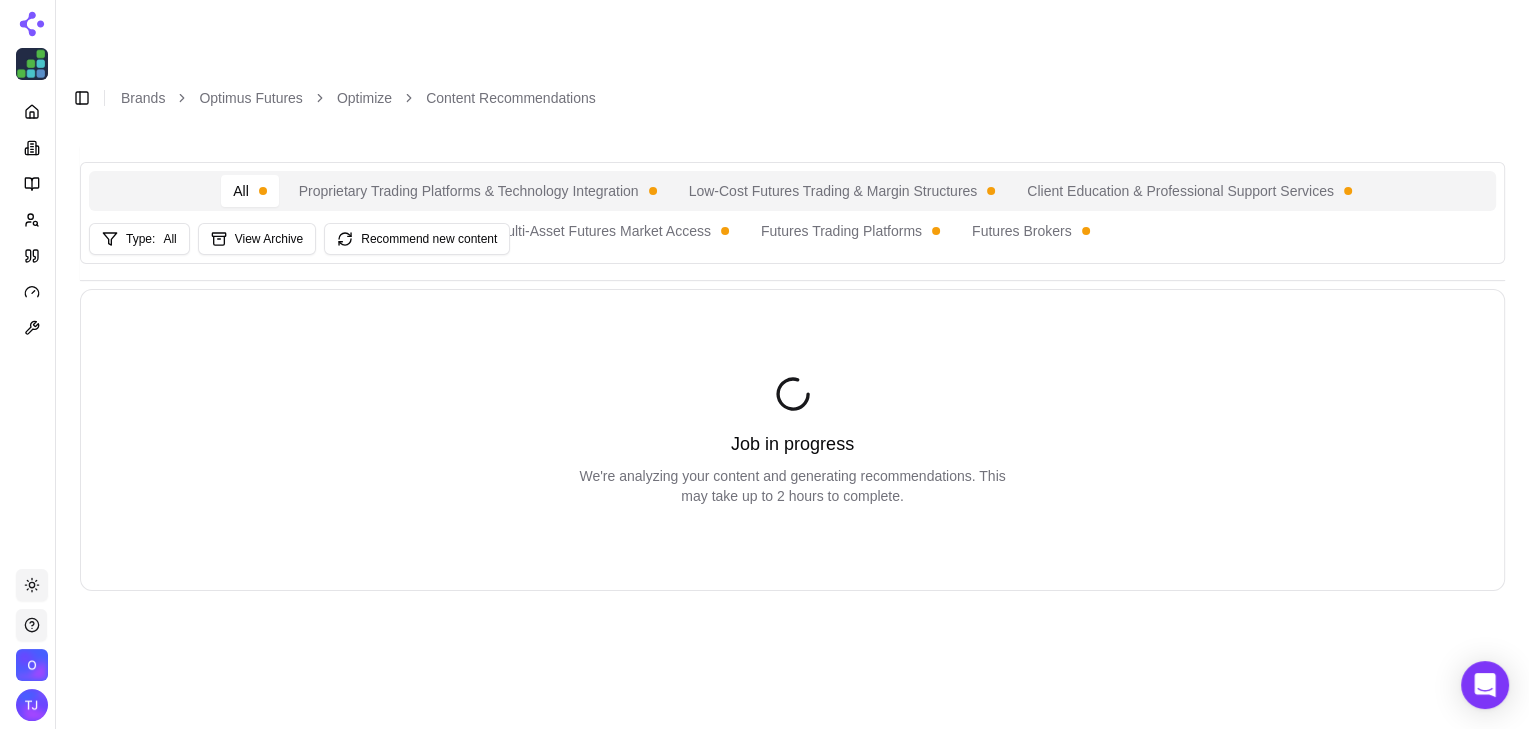 scroll, scrollTop: 0, scrollLeft: 0, axis: both 